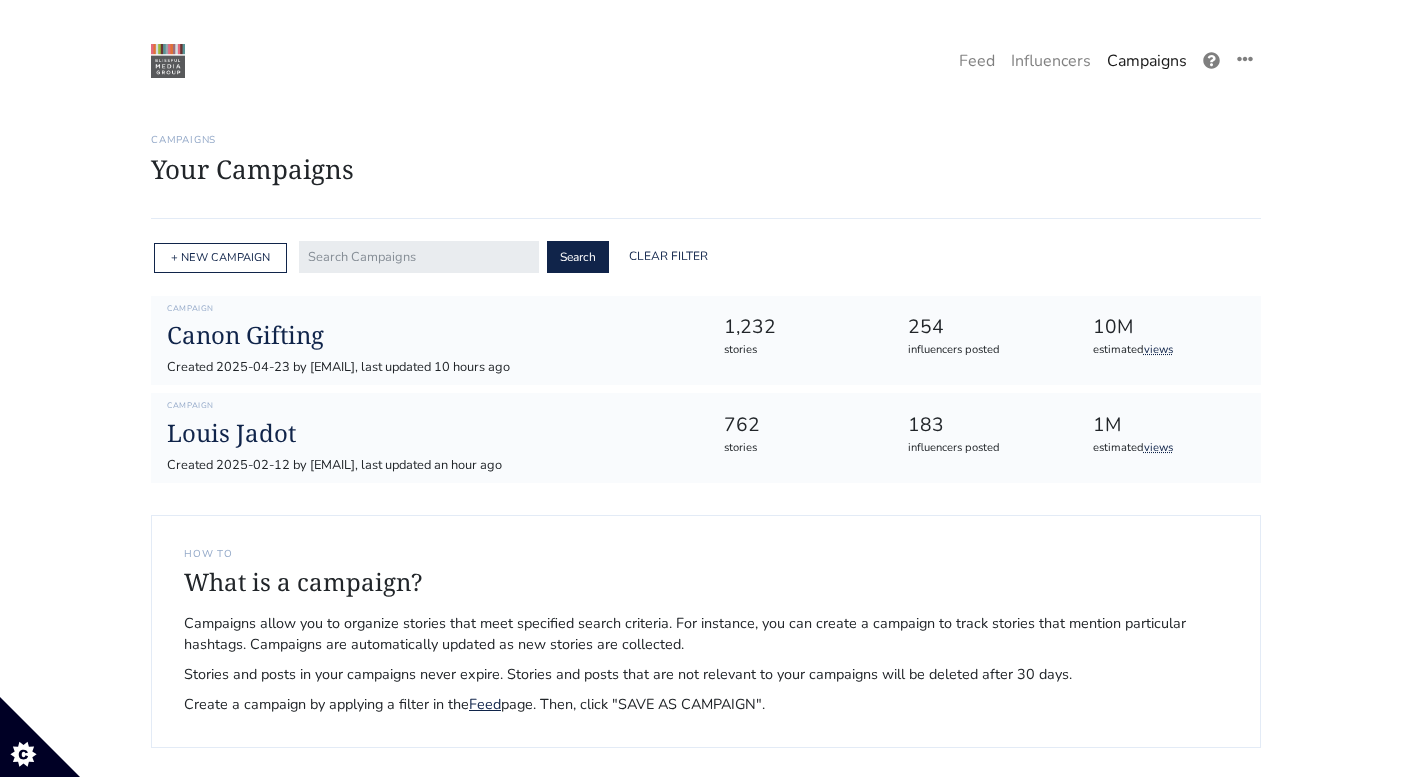 scroll, scrollTop: 110, scrollLeft: 0, axis: vertical 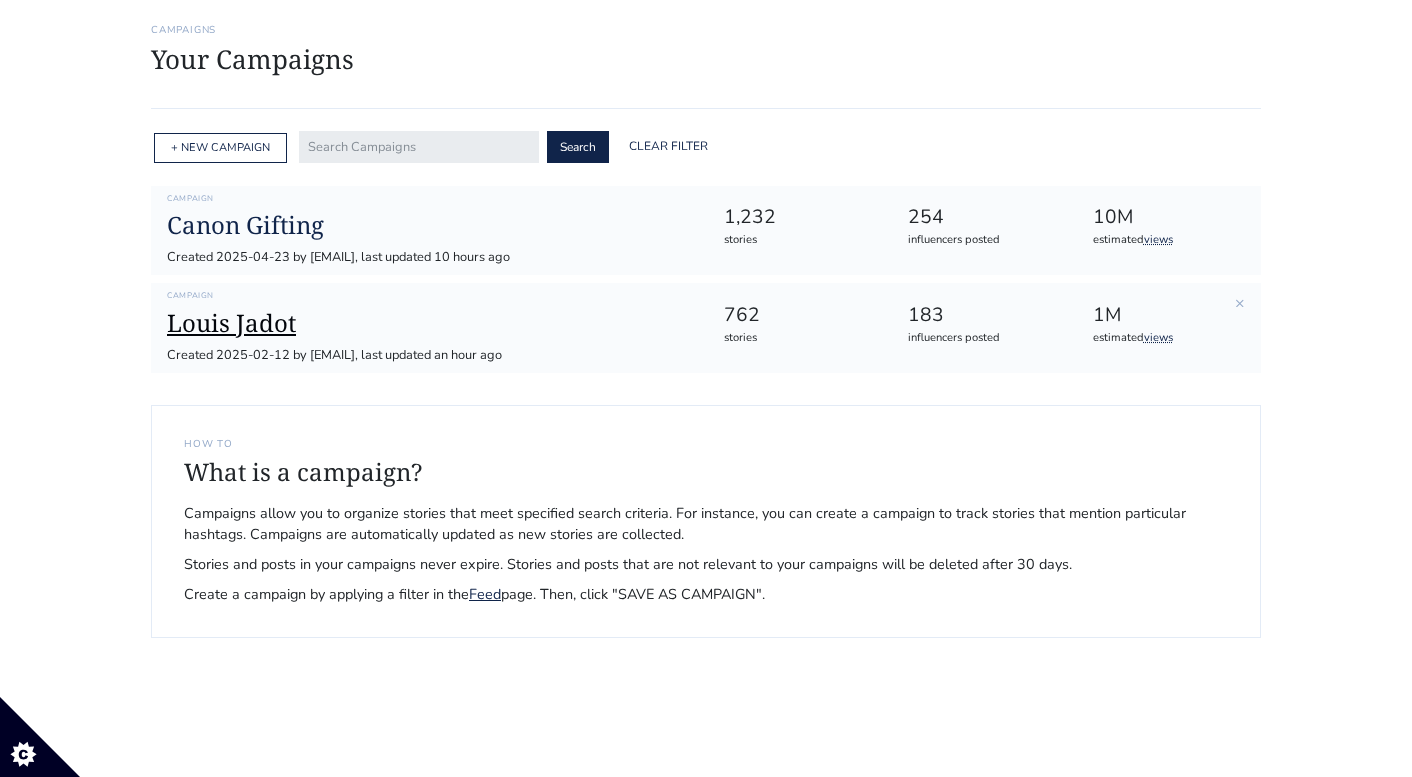 click on "Louis Jadot" at bounding box center (429, 323) 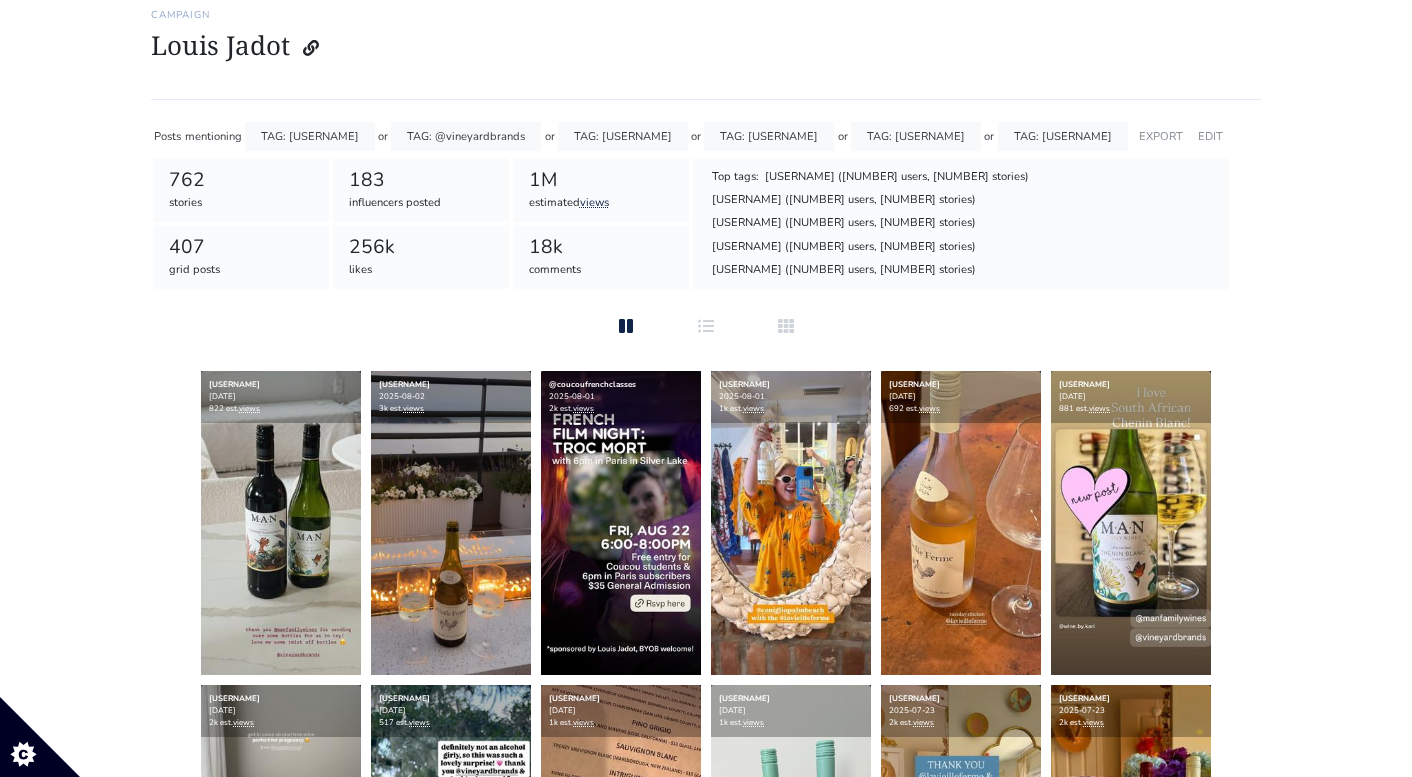 scroll, scrollTop: 124, scrollLeft: 0, axis: vertical 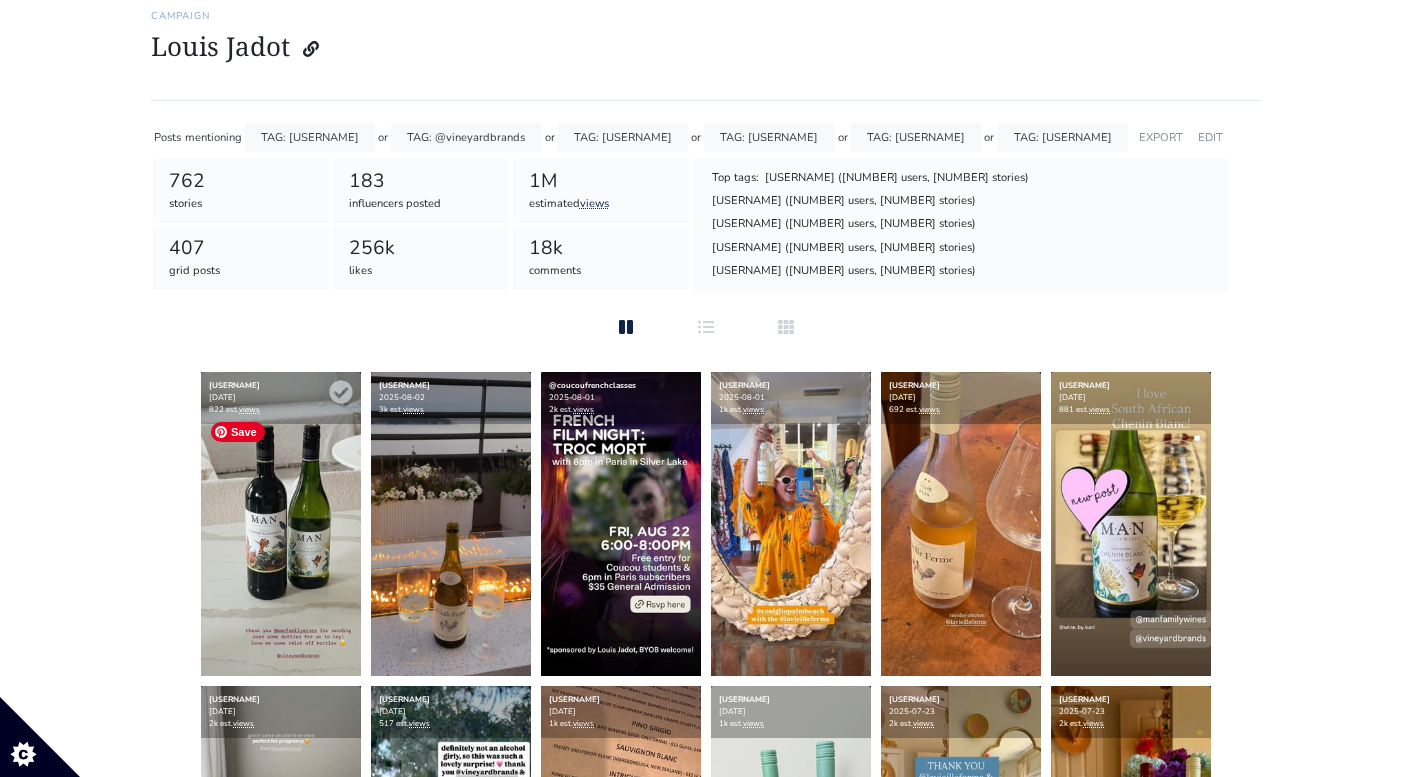 click at bounding box center [281, 524] 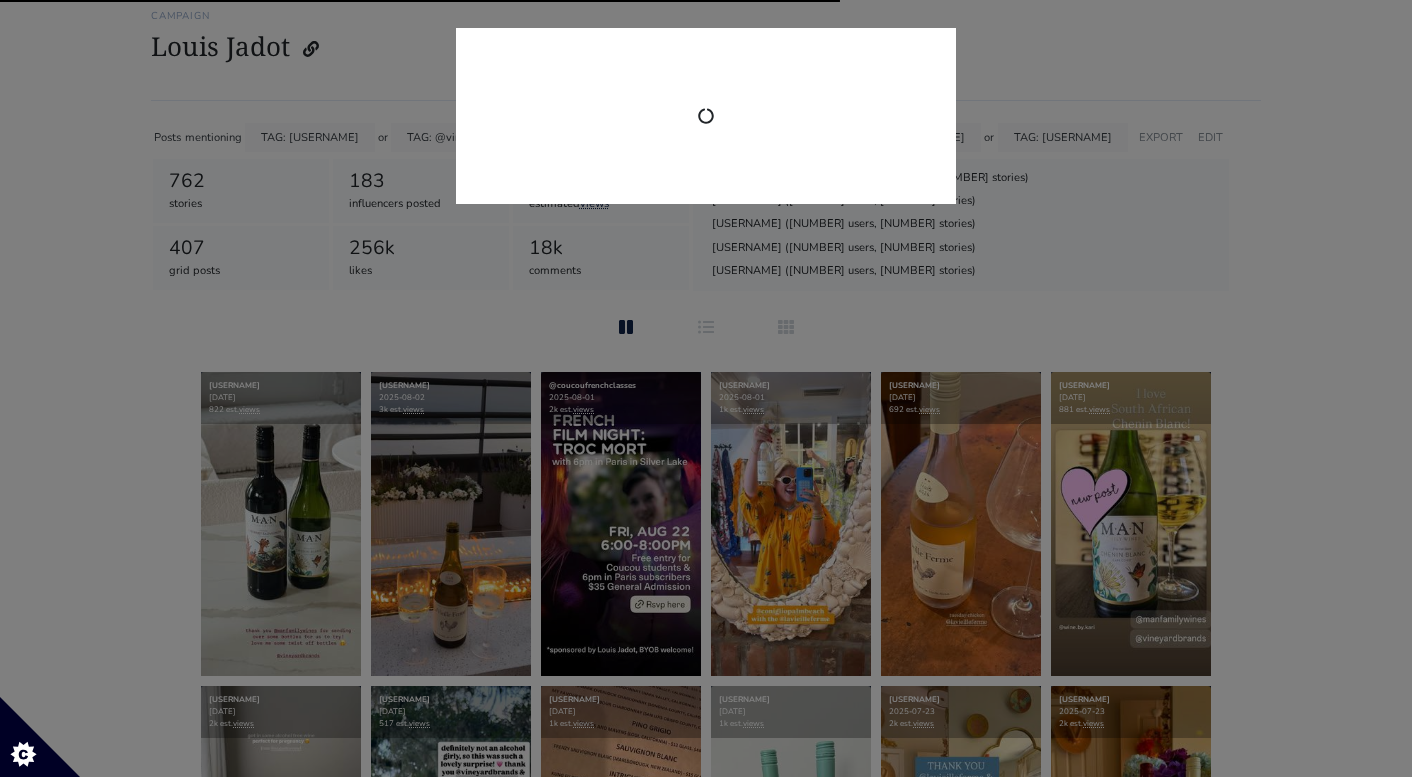 click at bounding box center [706, 388] 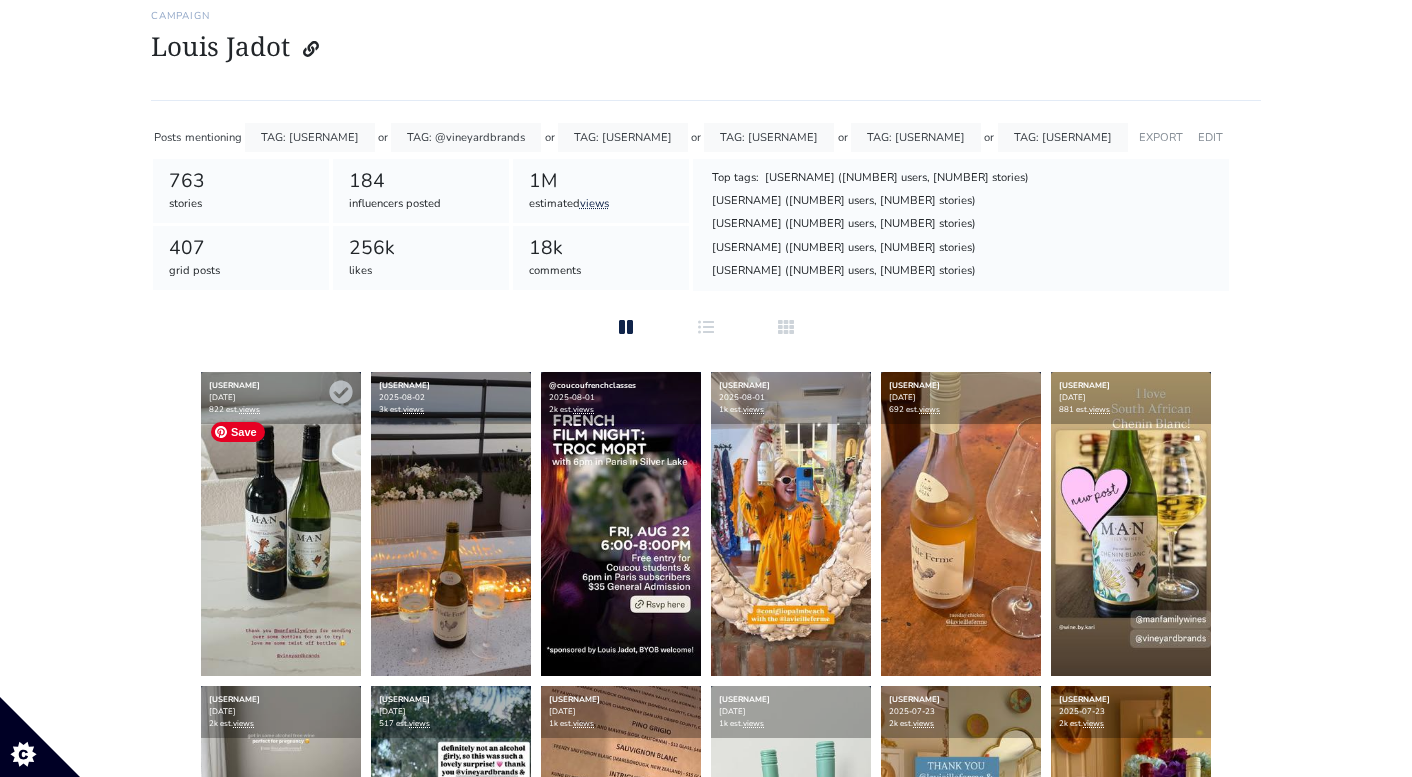 click at bounding box center (281, 524) 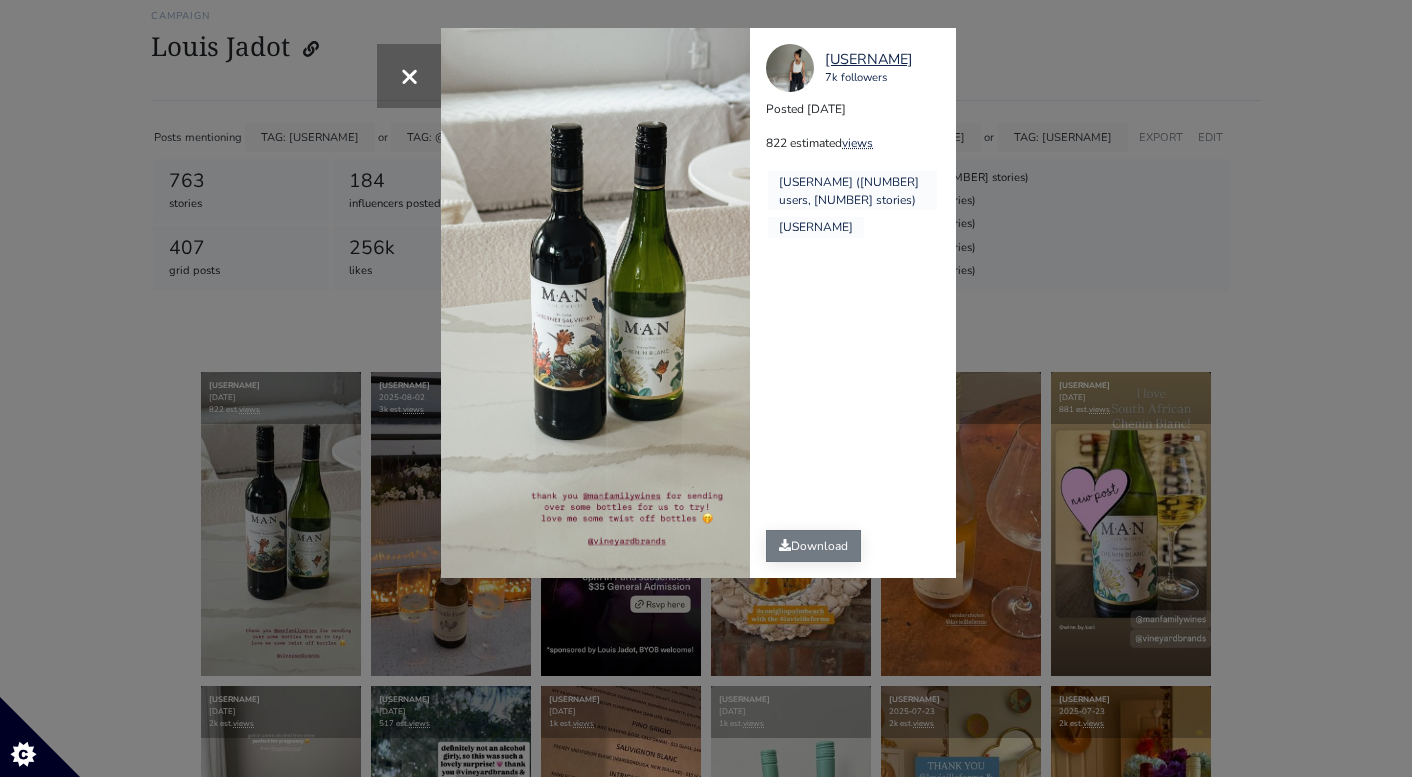 click on "Download" at bounding box center (813, 546) 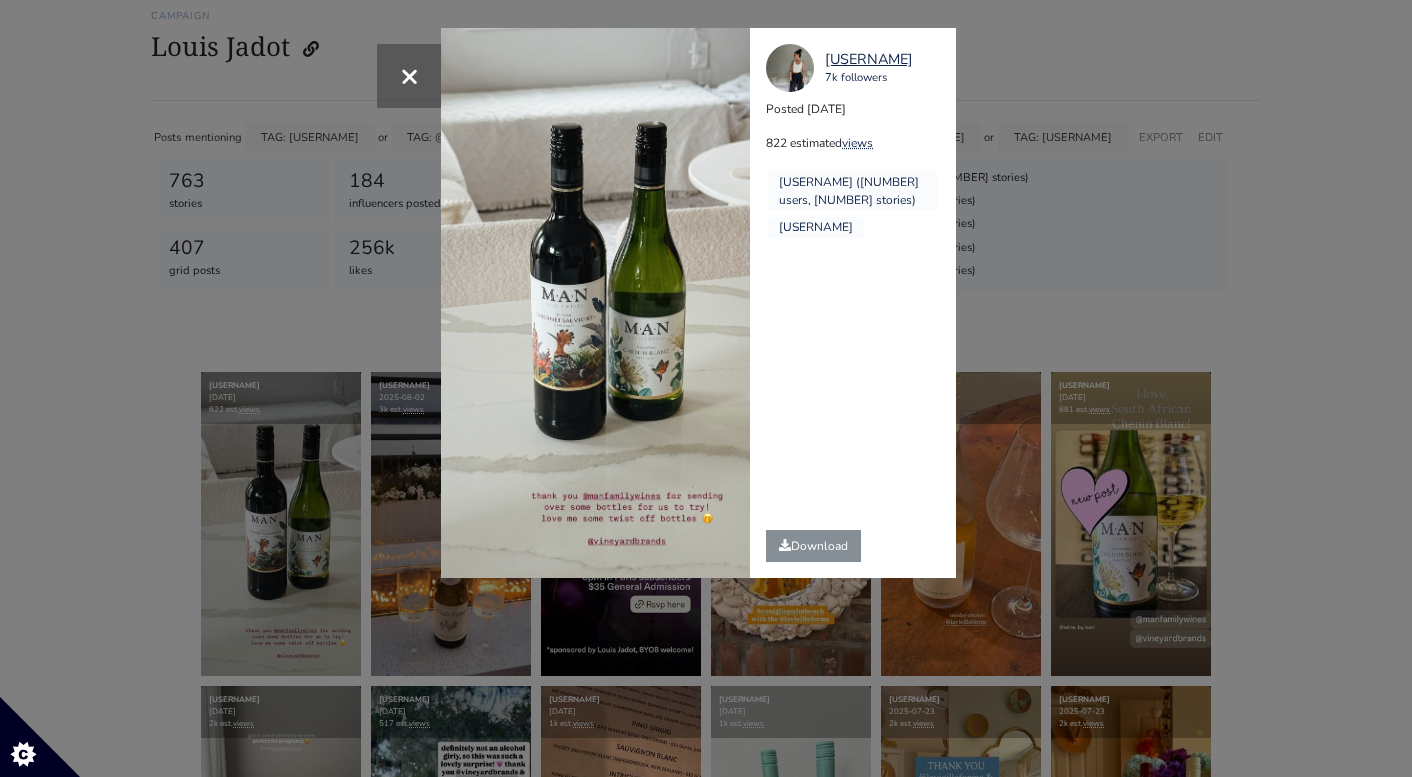 click on "×
imjoanie
7k followers
Posted 2025-08-05
822
estimated
views
@vineyardbrands" at bounding box center (706, 388) 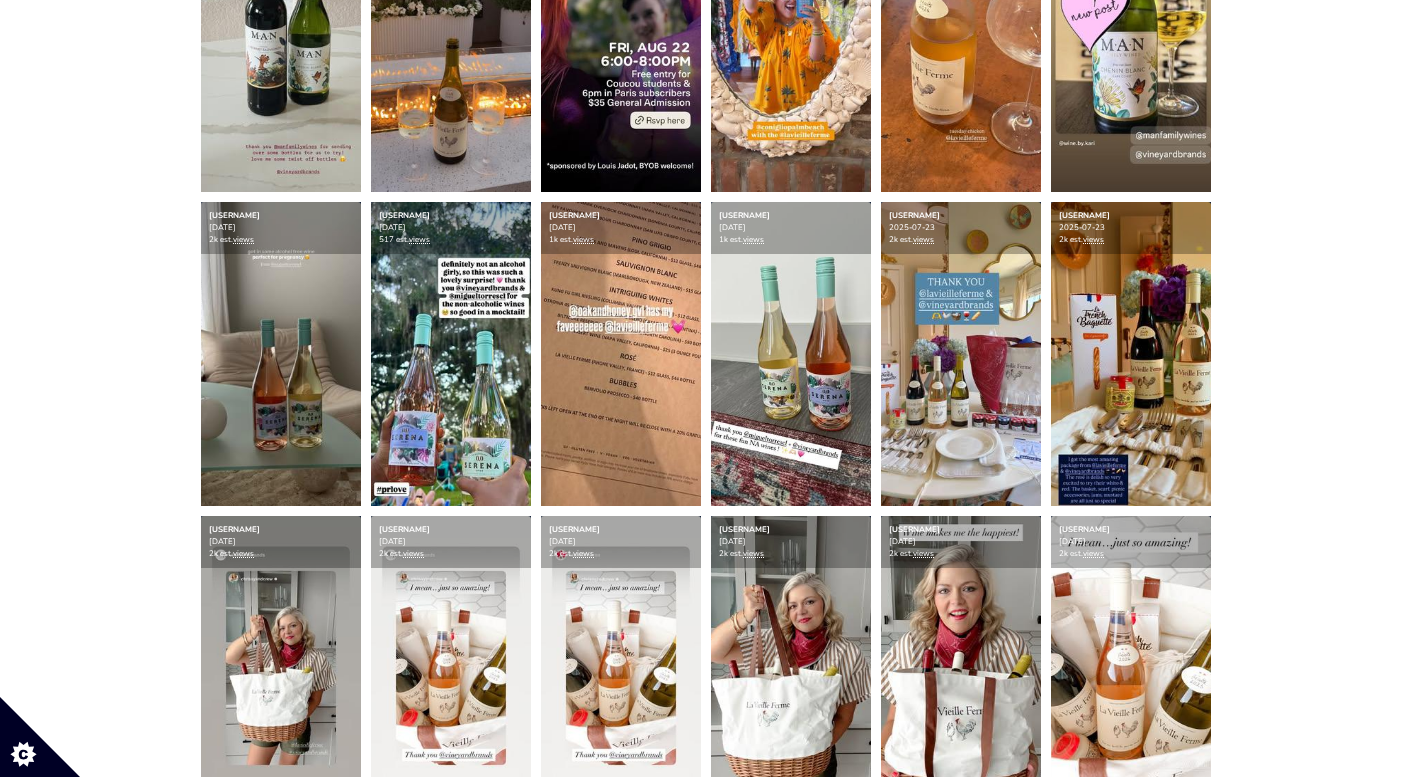 scroll, scrollTop: 659, scrollLeft: 0, axis: vertical 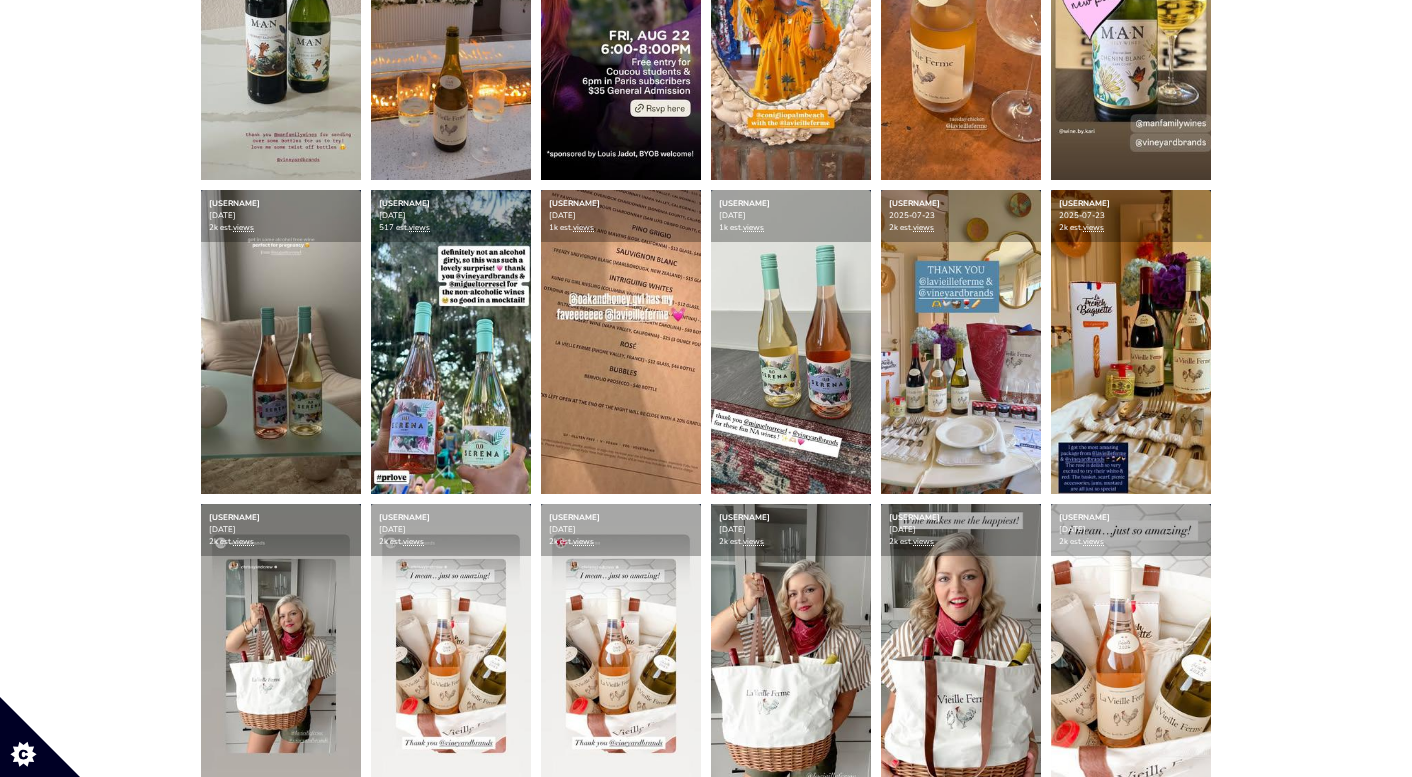 click at bounding box center [451, 28] 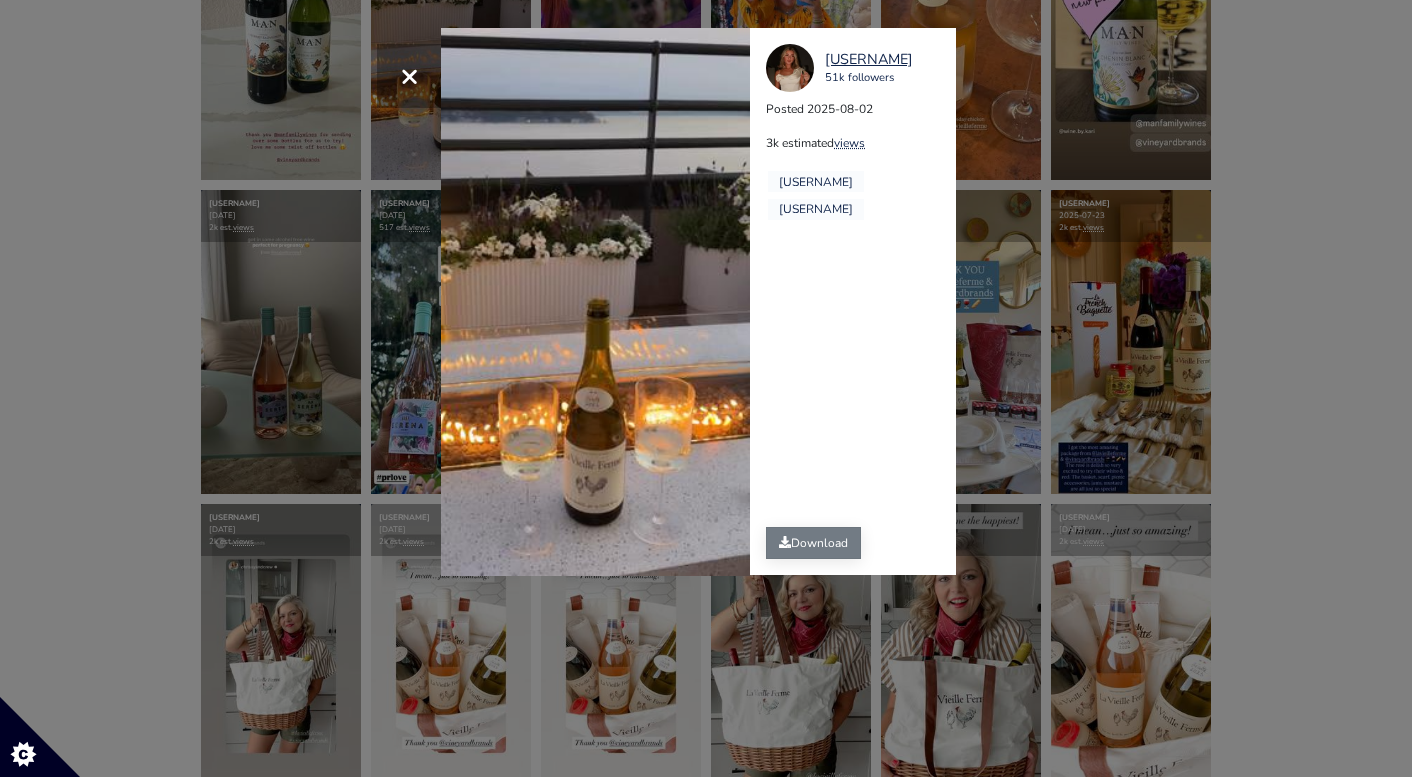 click on "Download" at bounding box center [813, 543] 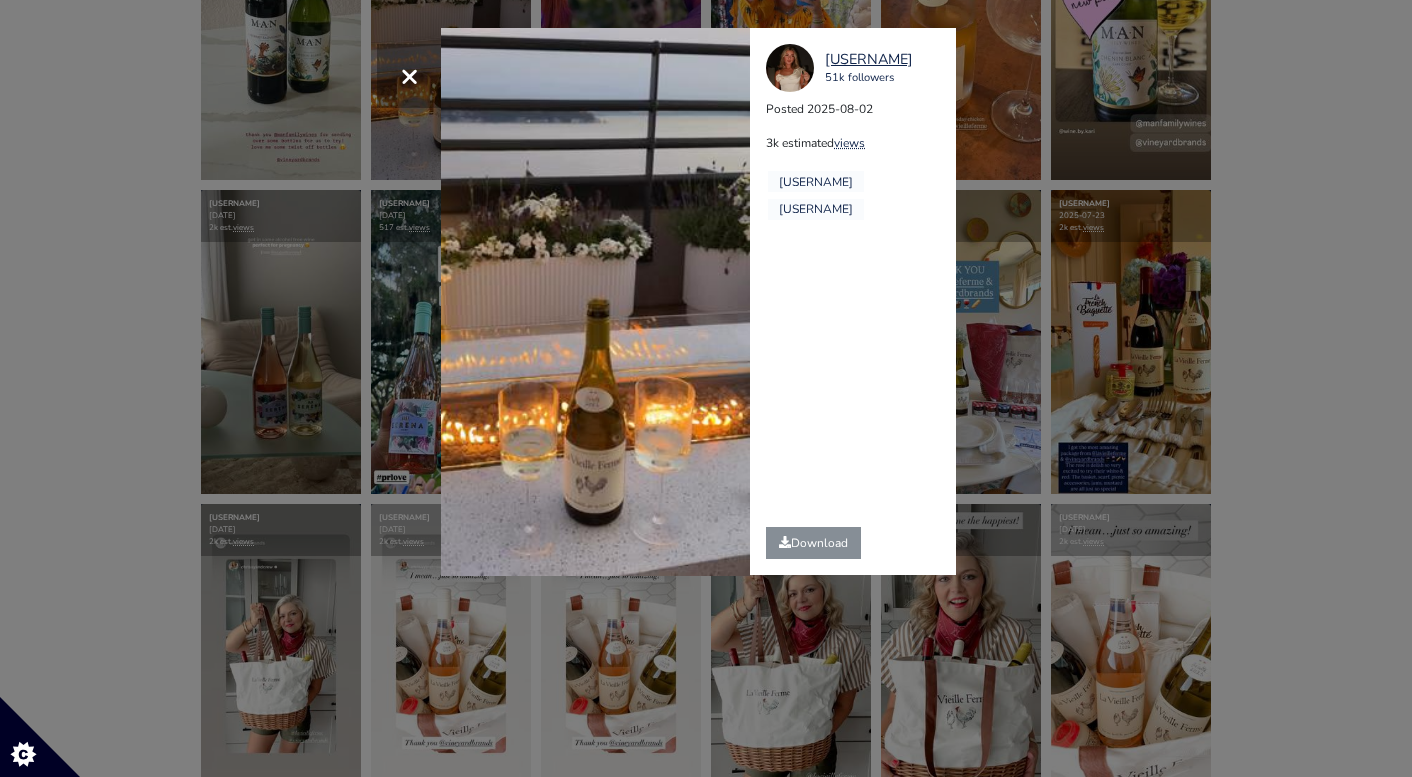 click on "×
Your browser does not support HTML5 video.
gingerosesmith
51k followers
Posted 2025-08-02
3k
estimated
views" at bounding box center (706, 388) 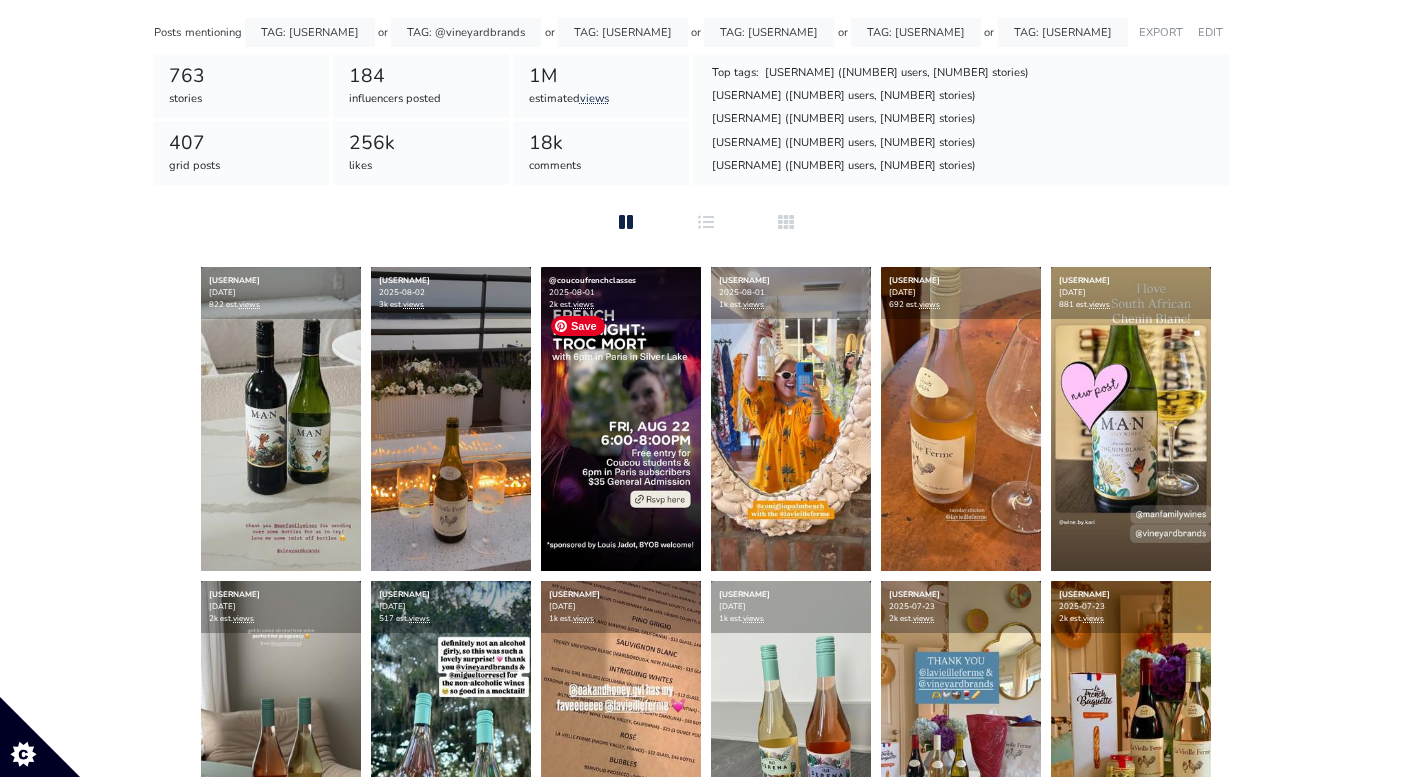 scroll, scrollTop: 0, scrollLeft: 0, axis: both 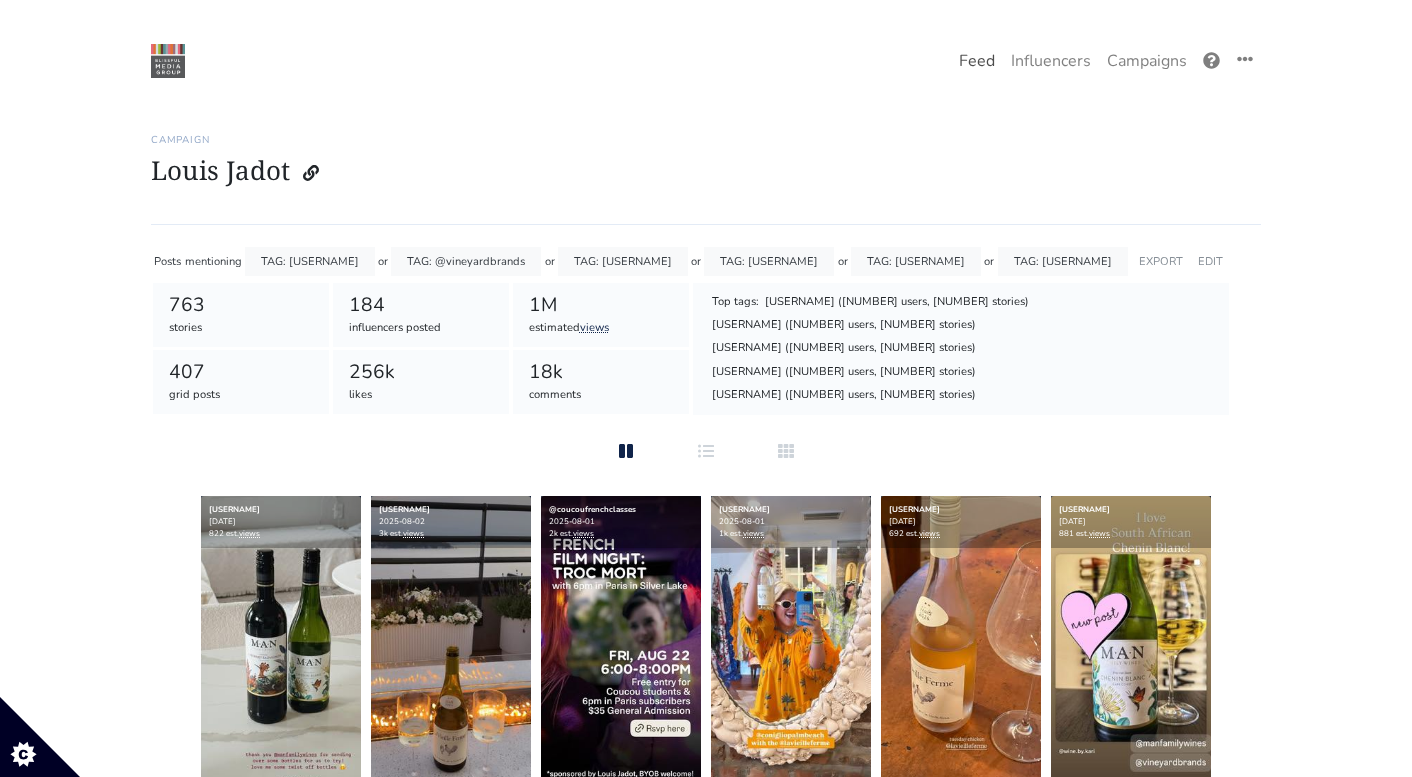 click on "Feed" at bounding box center [977, 61] 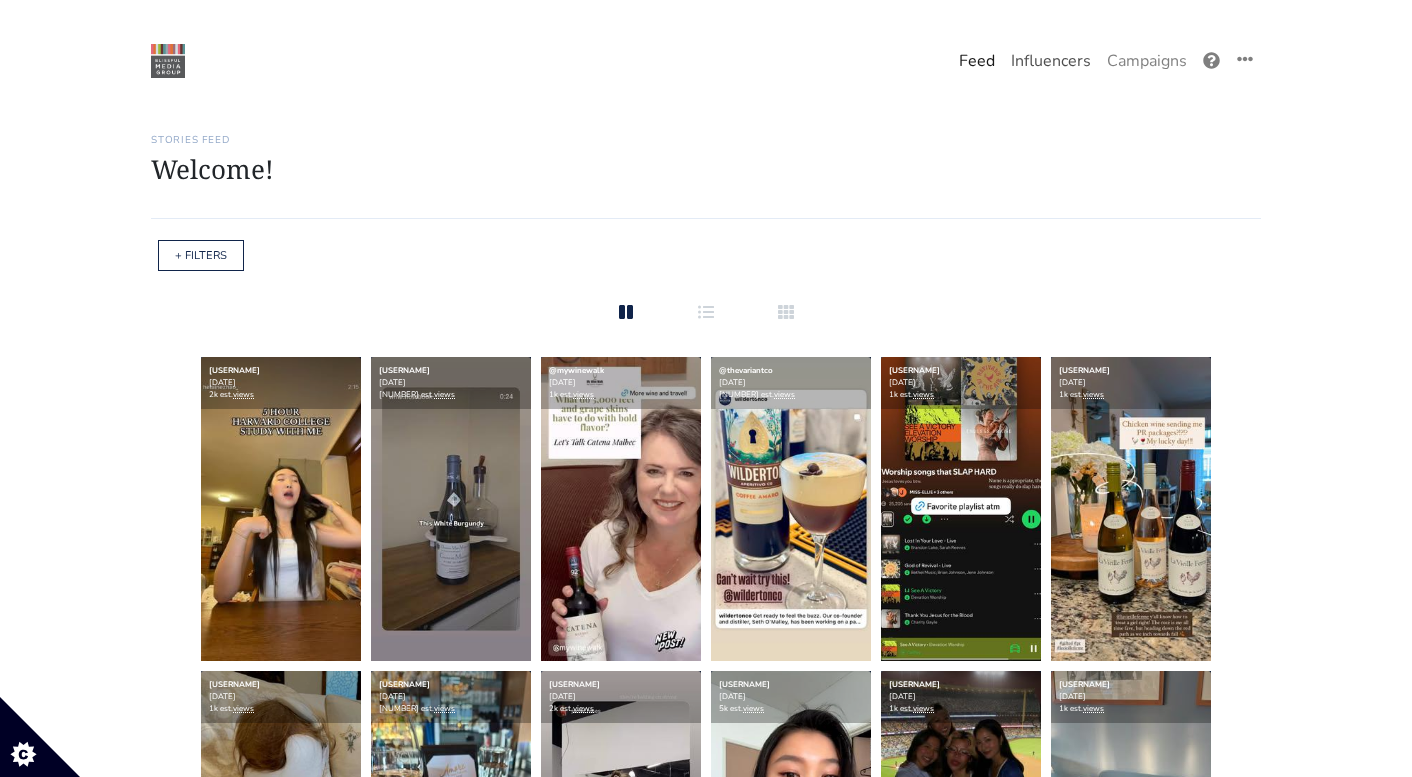 click on "Influencers" at bounding box center [1051, 61] 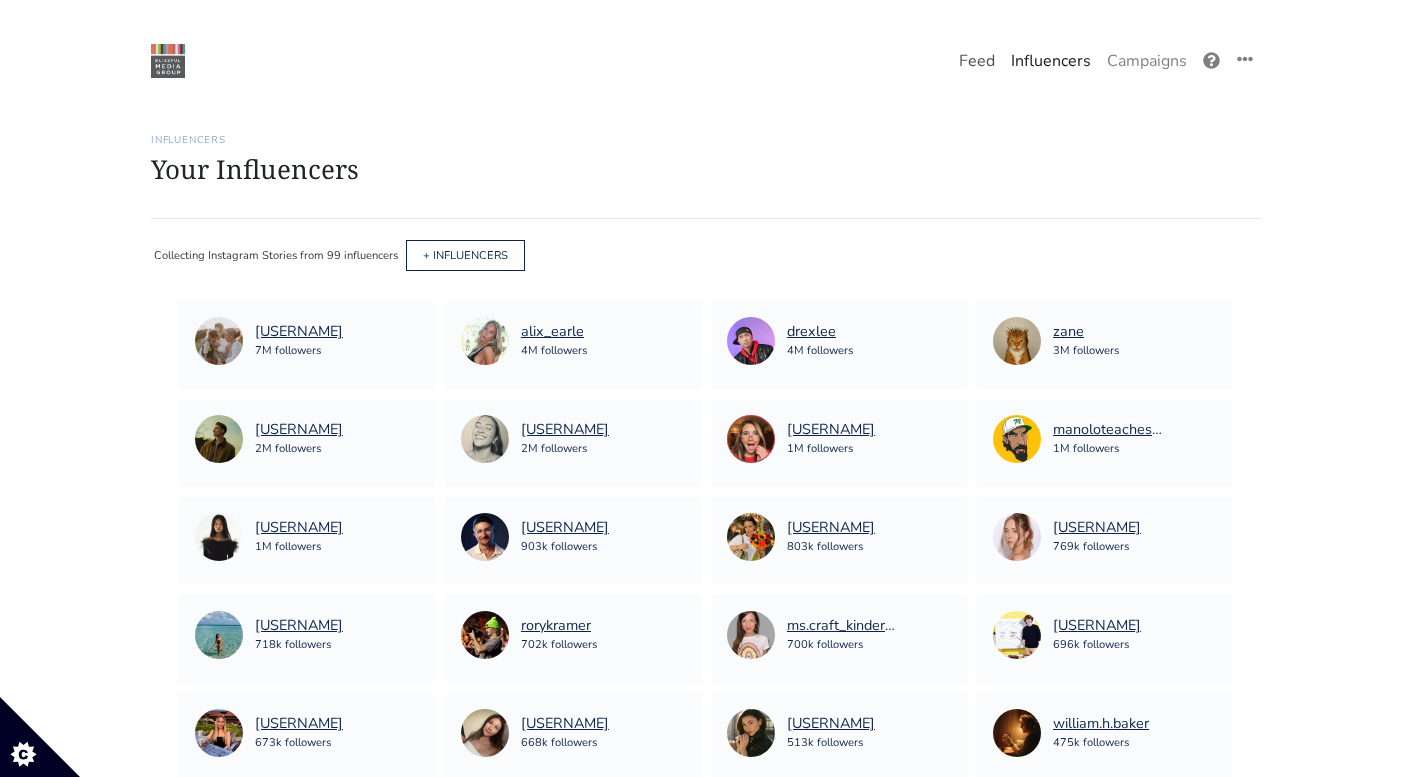 click on "Feed" at bounding box center (977, 61) 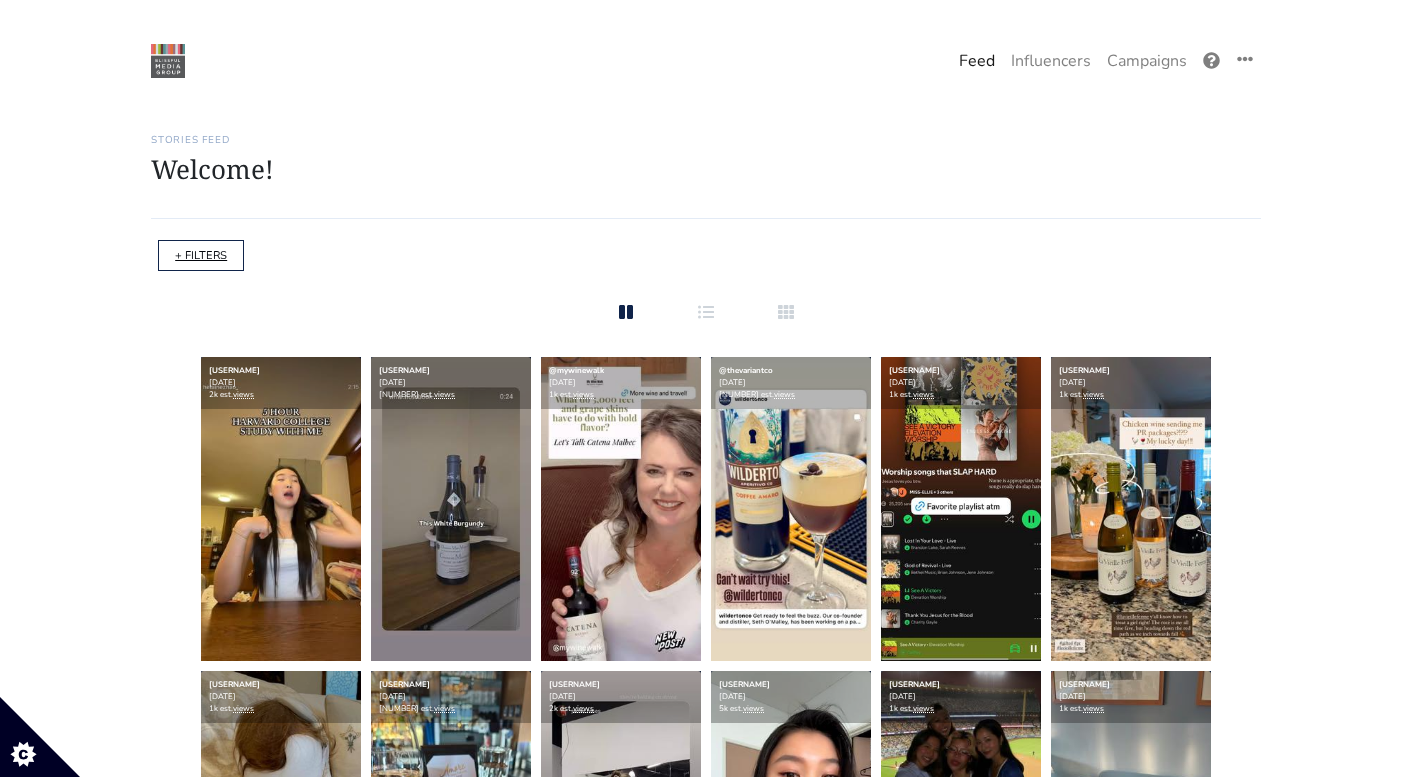 click on "+ FILTERS" at bounding box center [201, 255] 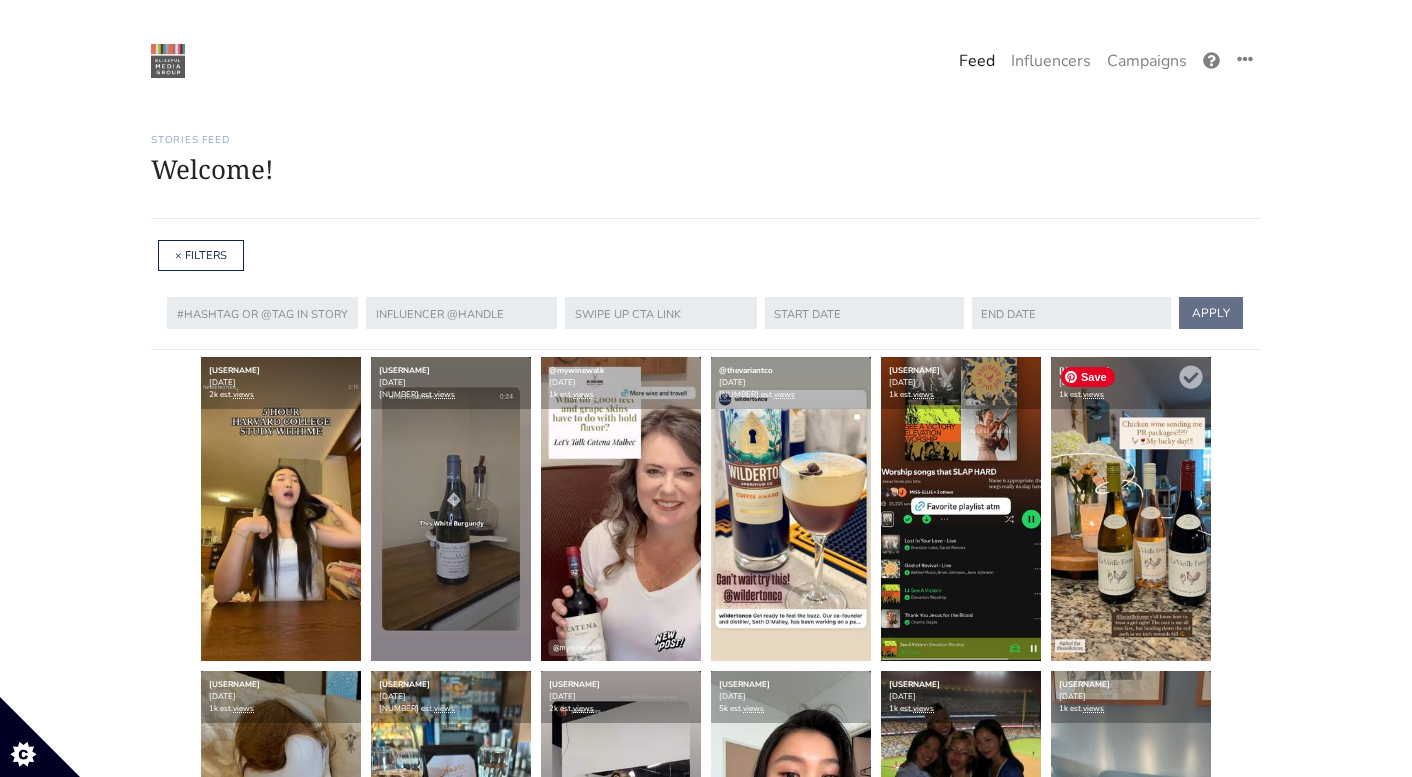 click at bounding box center [1131, 509] 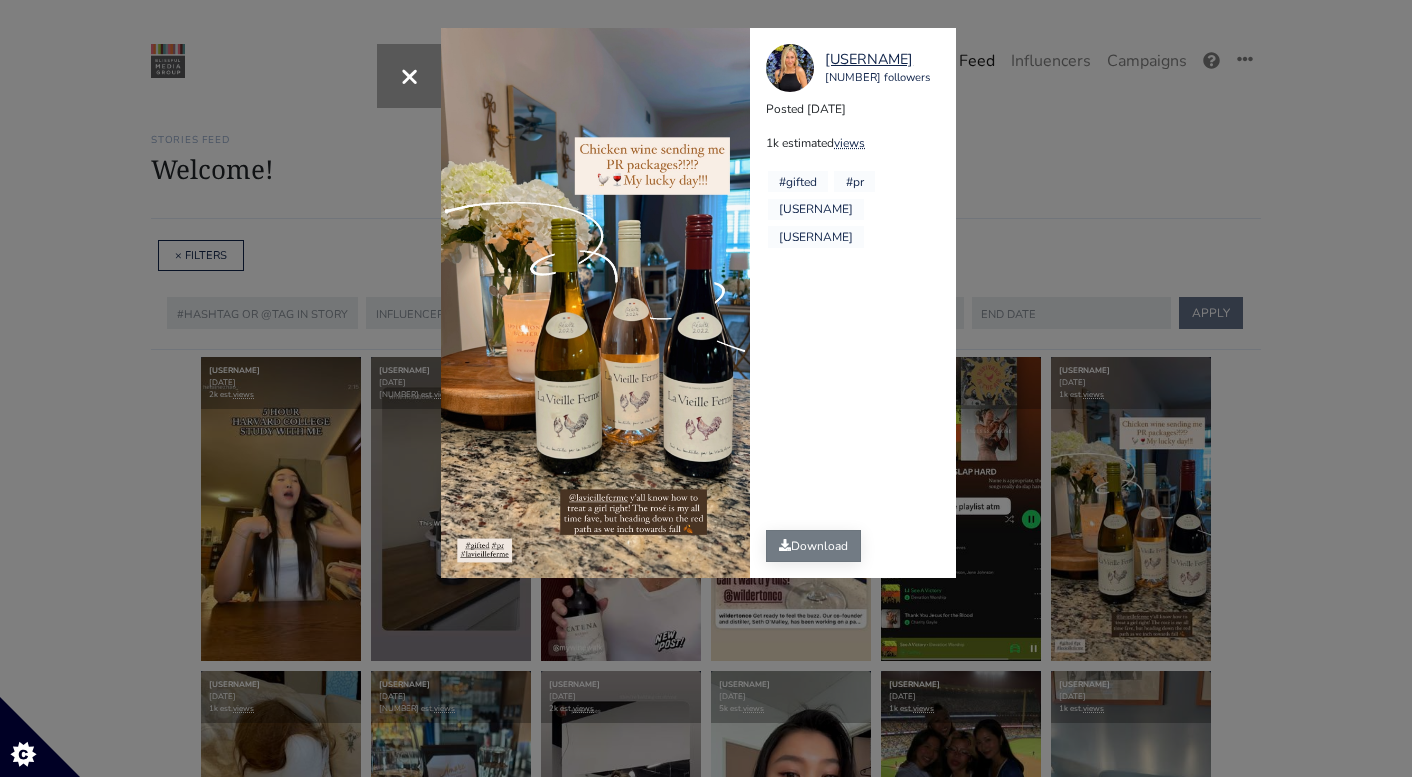 click on "Download" at bounding box center [813, 546] 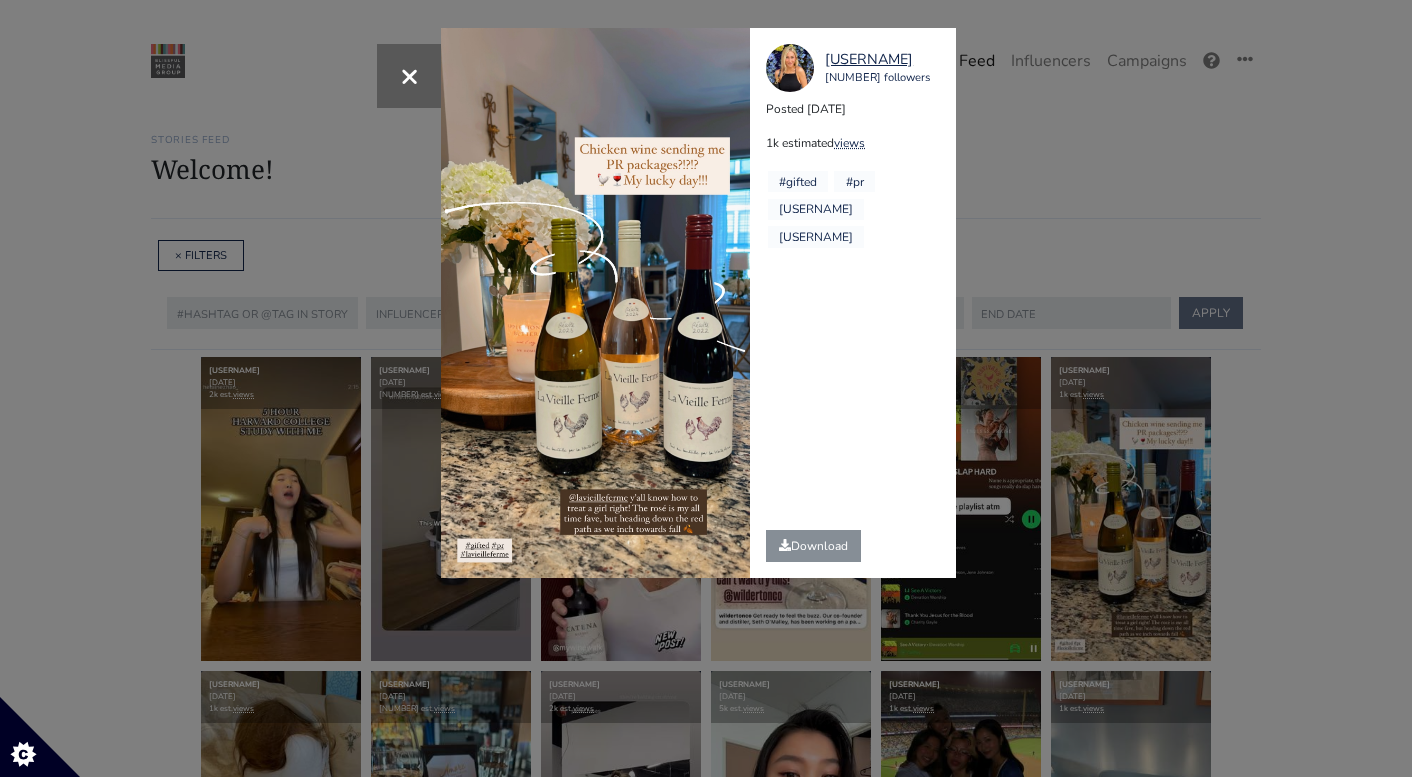 click on "×
lucykatherinesmith
3k followers
Posted 2025-08-06
1k
estimated
views
#gifted #pr @lavieilleferme" at bounding box center [706, 388] 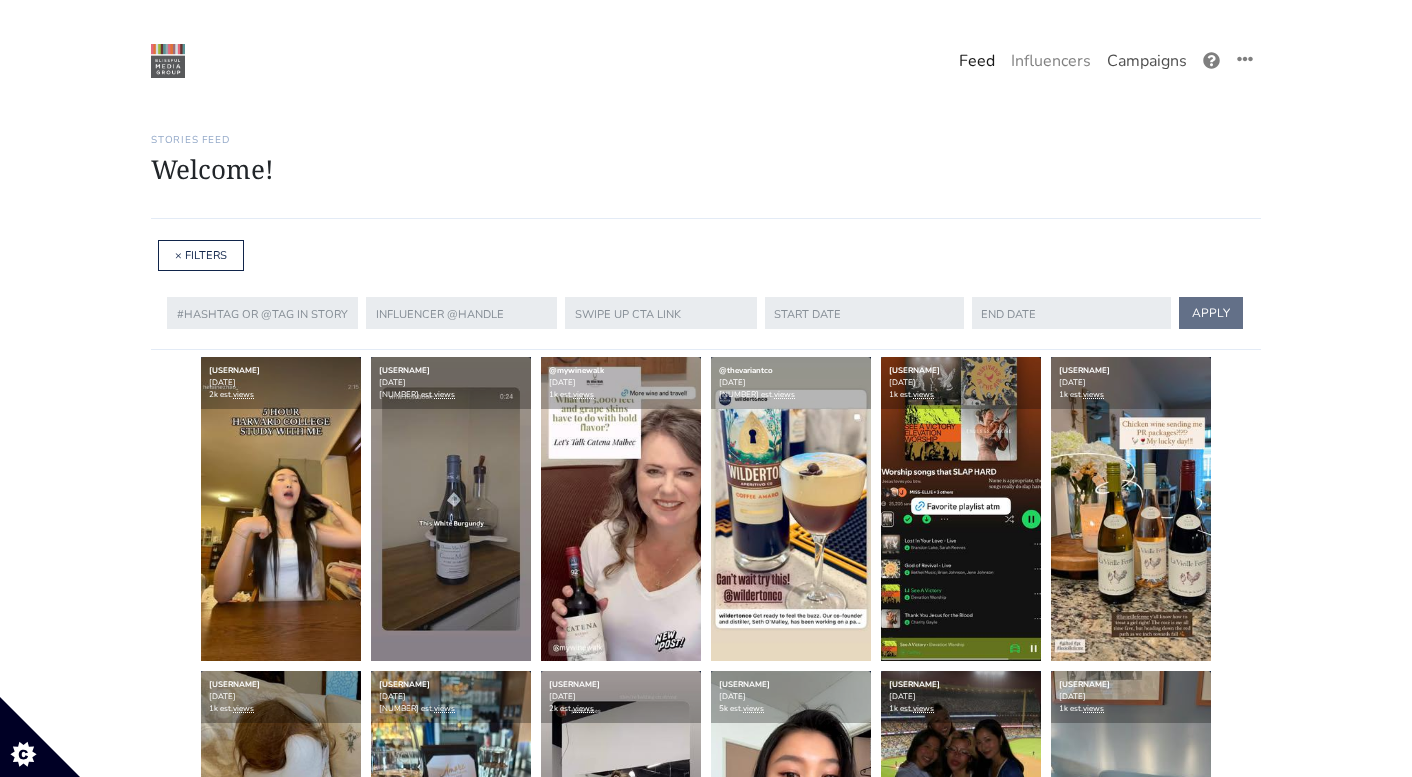 click on "Campaigns" at bounding box center (1147, 61) 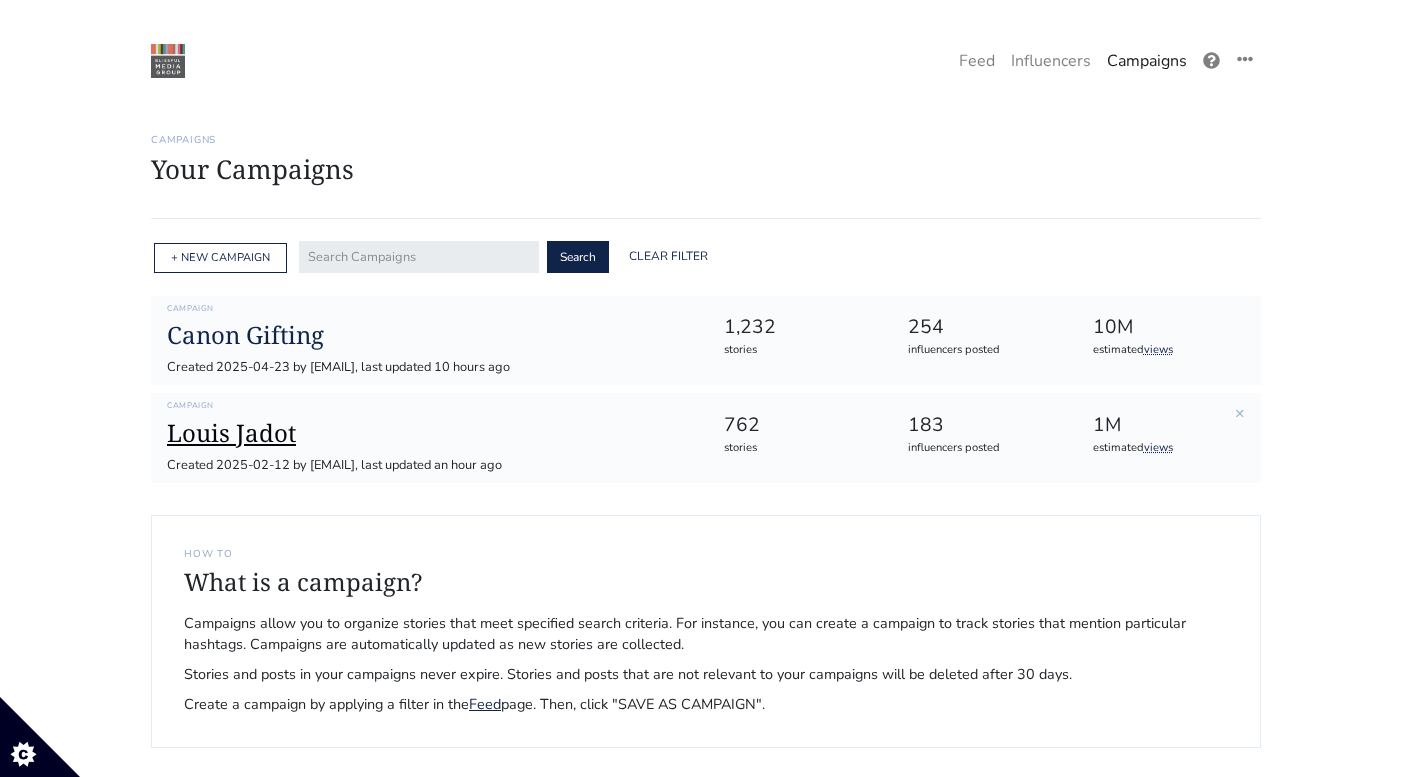 click on "Louis Jadot" at bounding box center (429, 433) 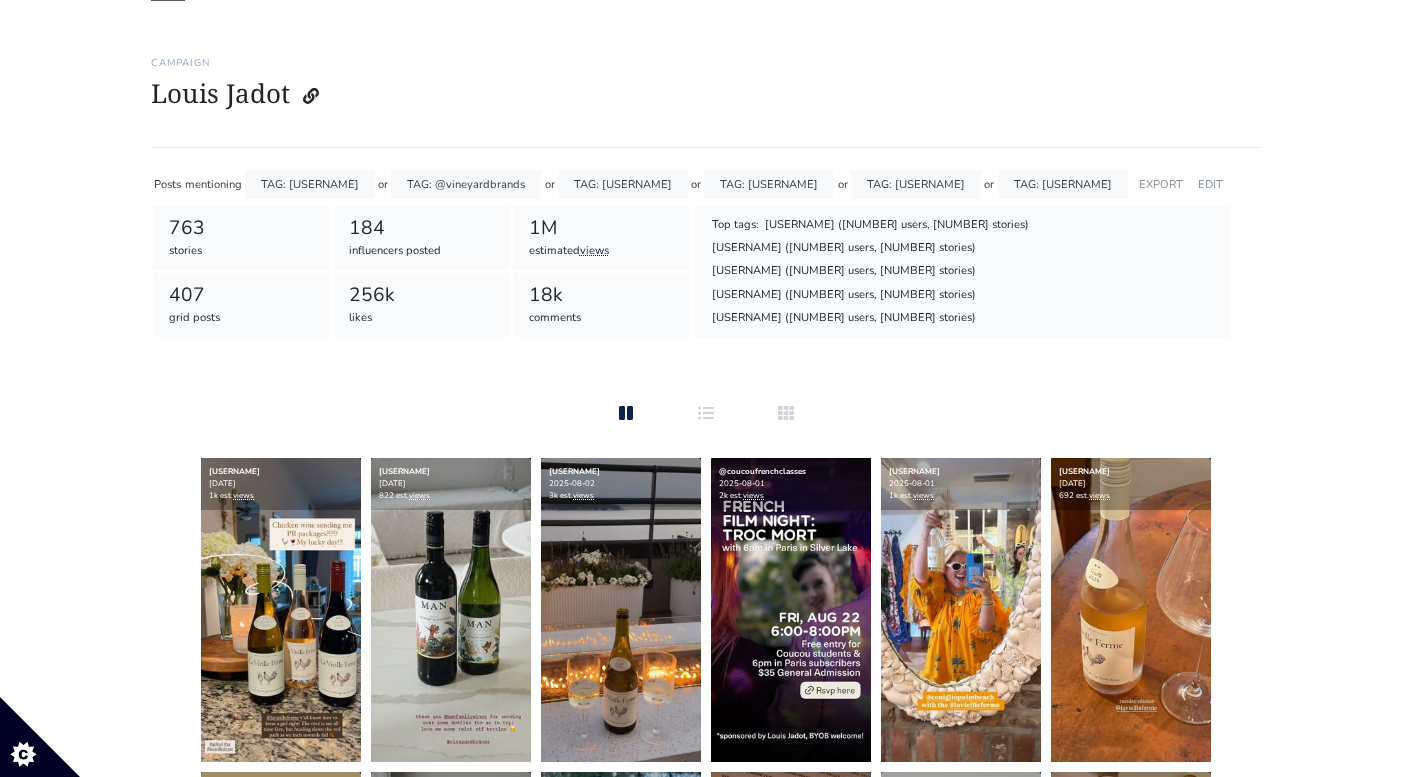 scroll, scrollTop: 62, scrollLeft: 0, axis: vertical 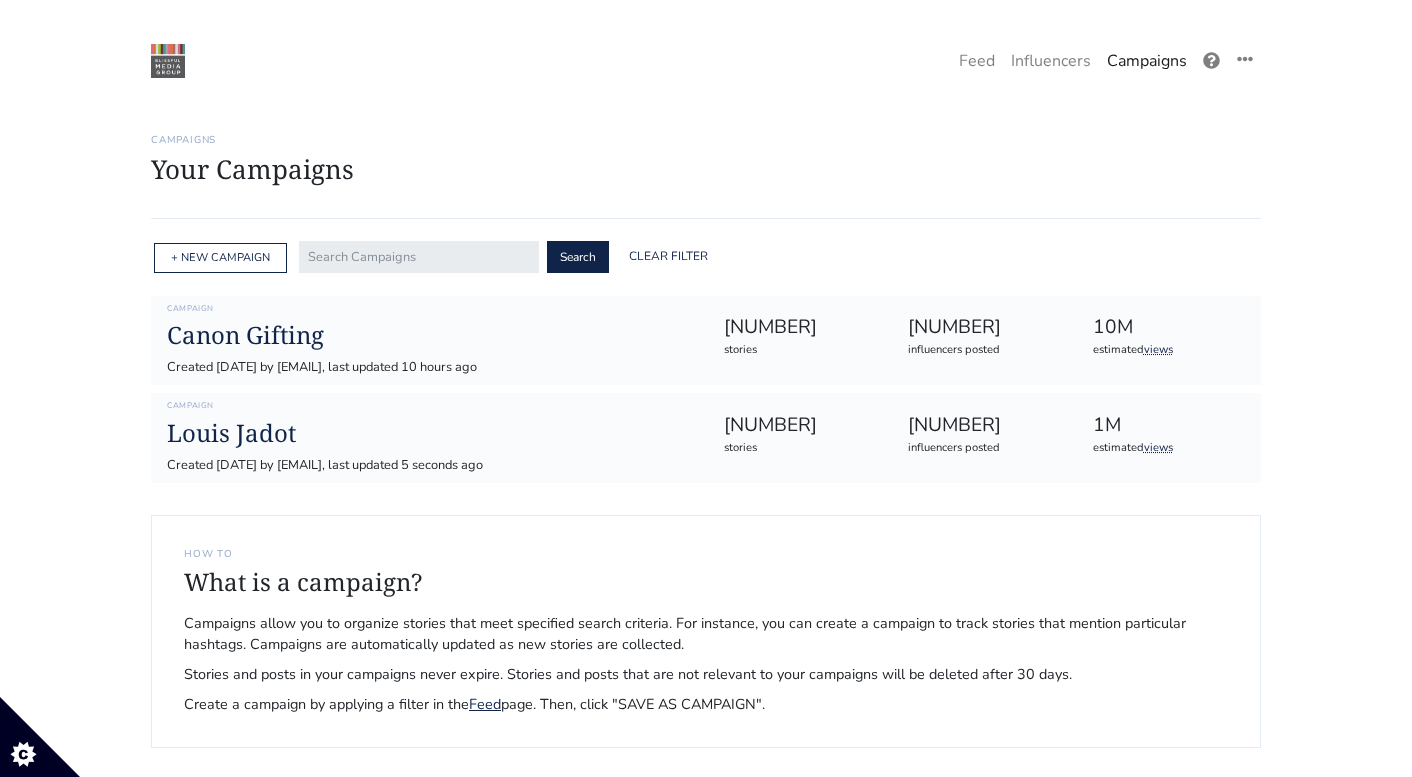 click on "Stories Feed
Welcome!
Get the most out of your Ephemeral.ai account
Continue setting up your account »
0  of 4 steps complete
1
Upload influencers you're working with
Copy and paste a list of influencer handles or profile links into your account
Never miss a story
Stories in your account within 12 hours" at bounding box center [706, 445] 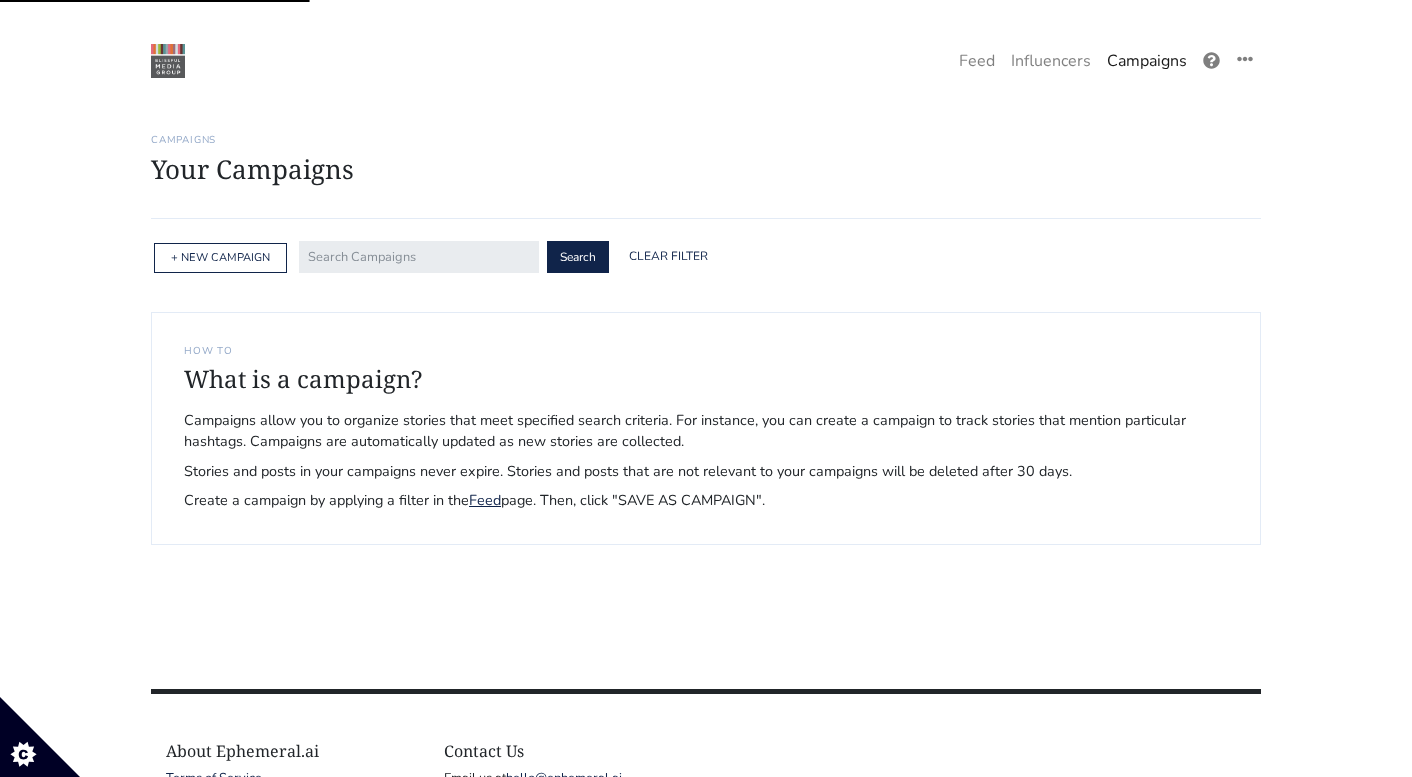 scroll, scrollTop: 0, scrollLeft: 0, axis: both 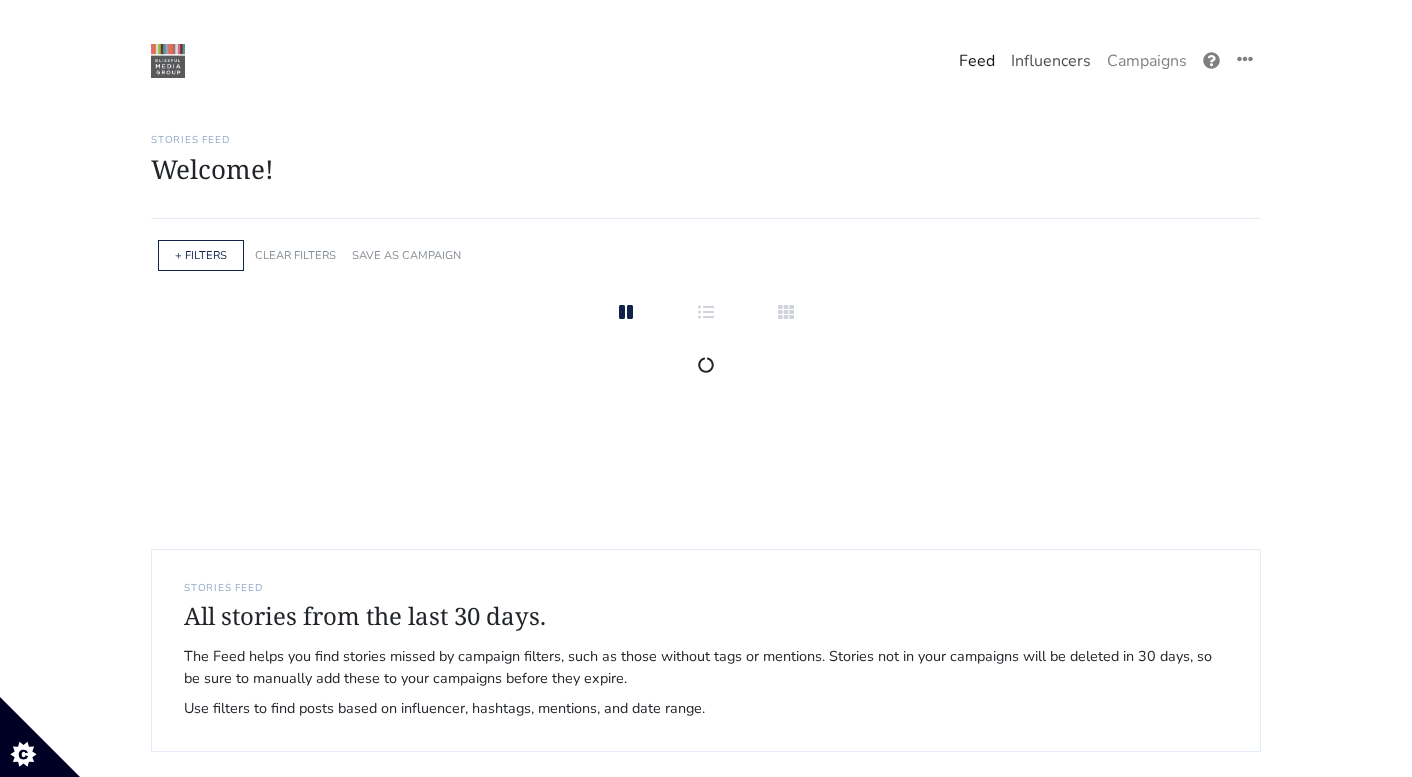 click on "Influencers" at bounding box center [1051, 61] 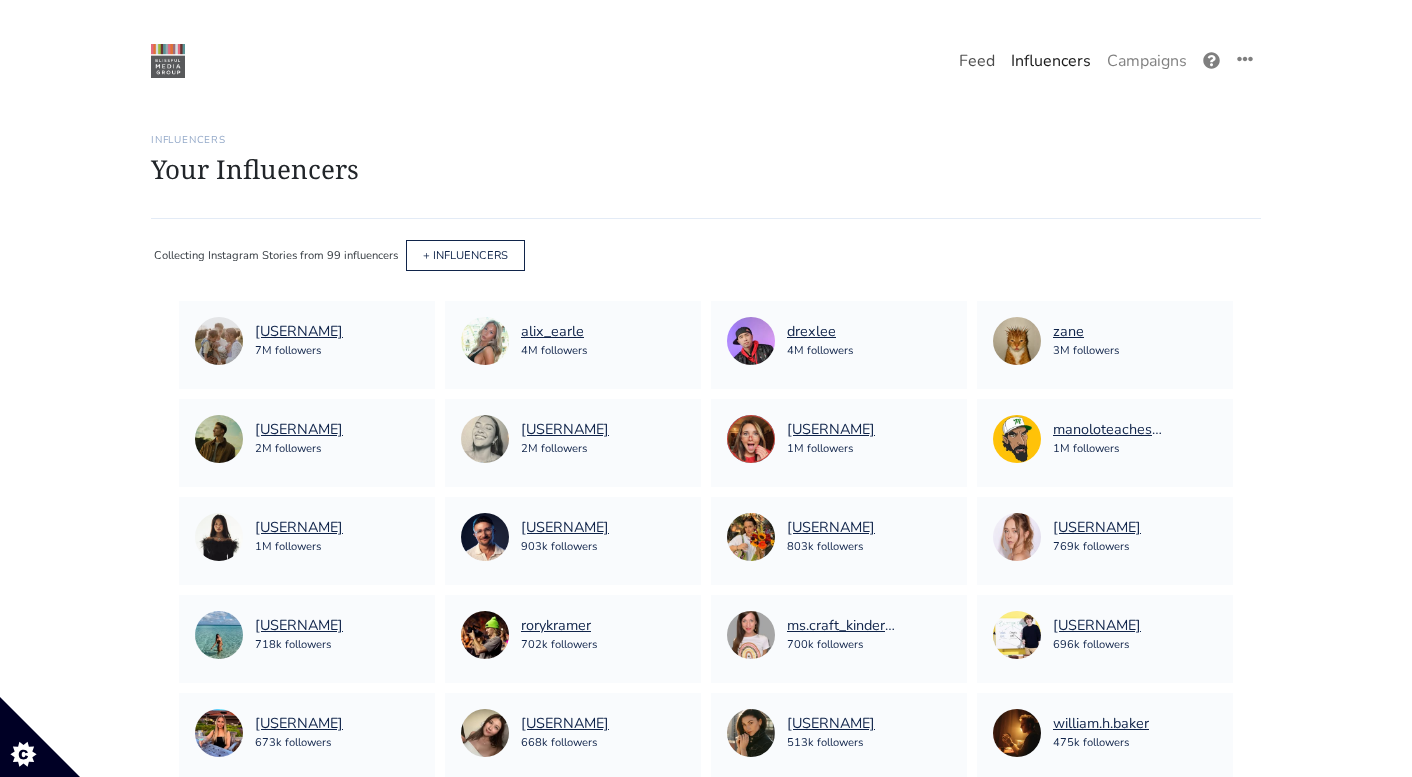 click on "Feed" at bounding box center [977, 61] 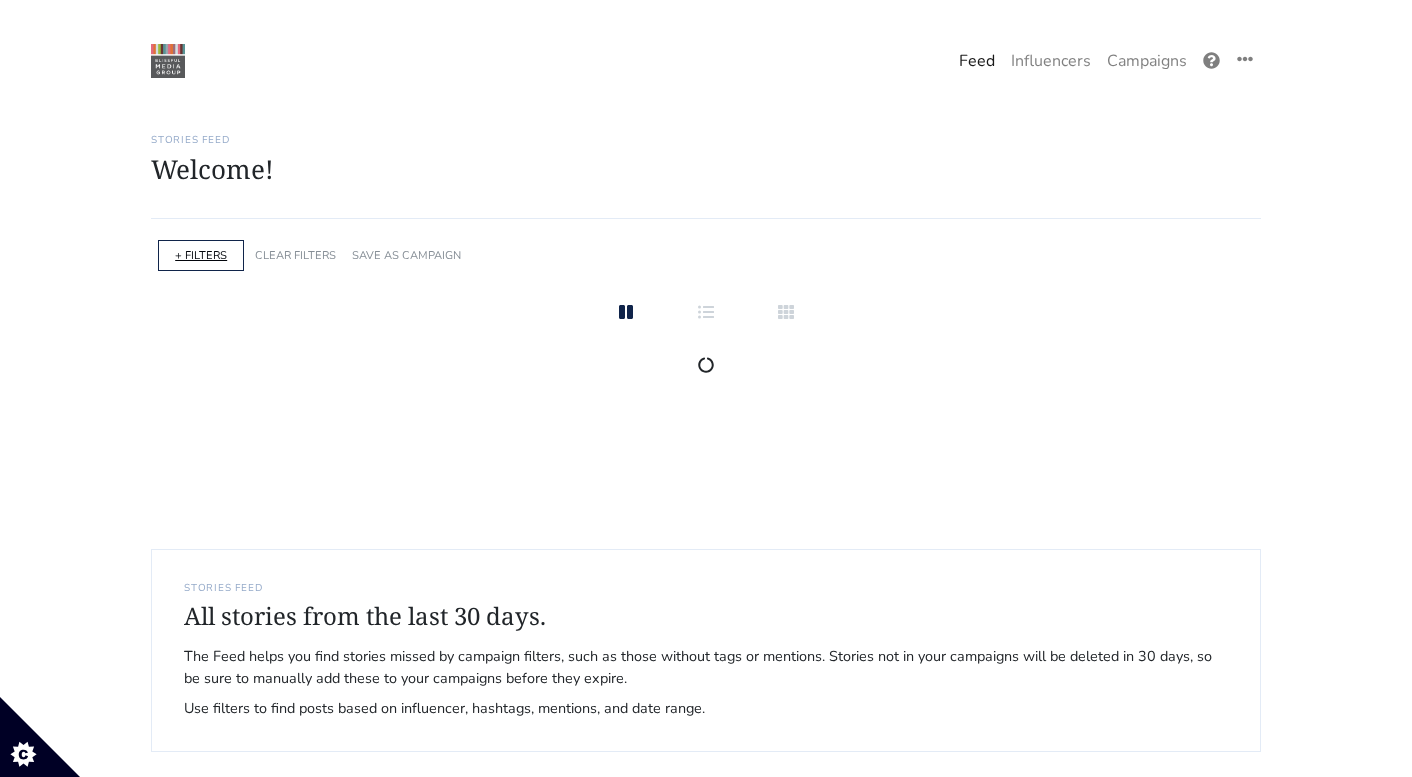 click on "+ FILTERS" at bounding box center (201, 255) 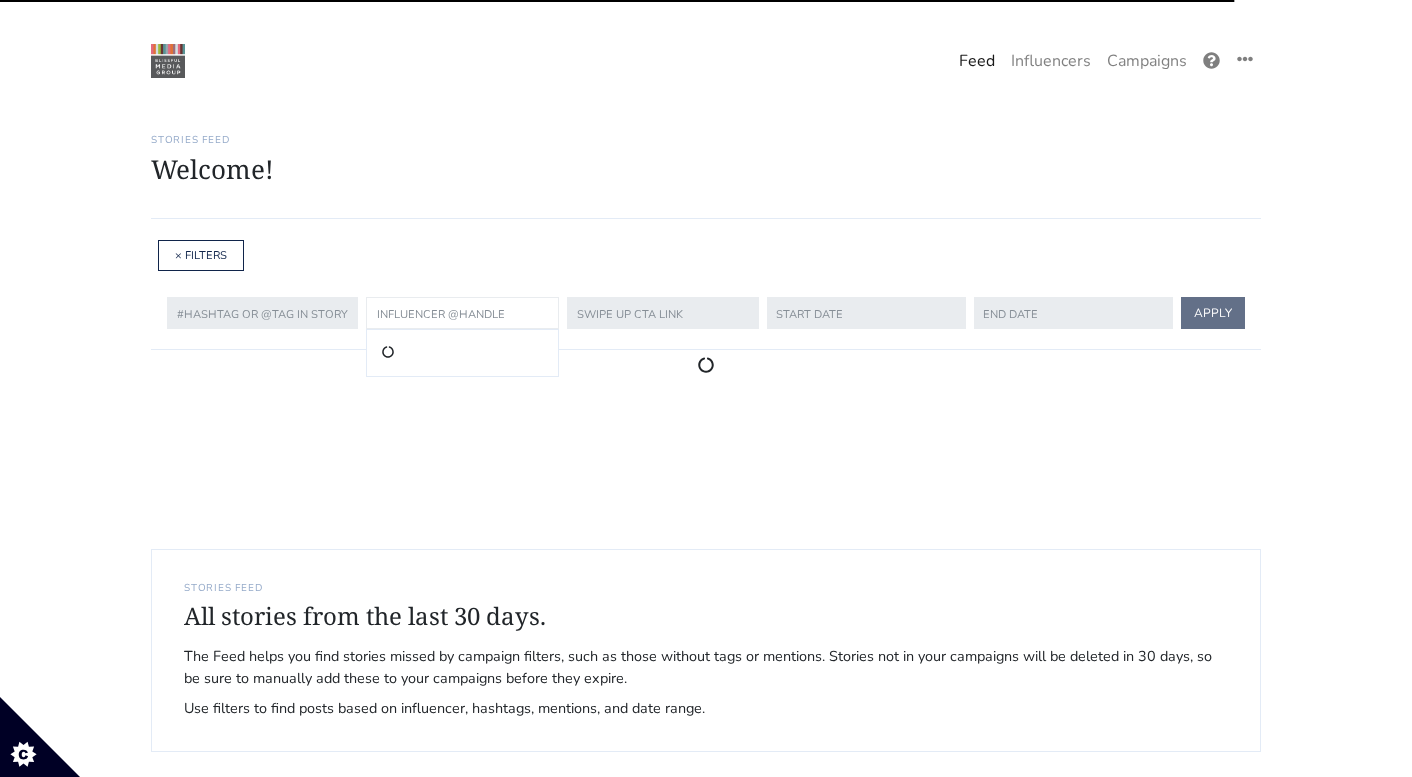click at bounding box center [462, 313] 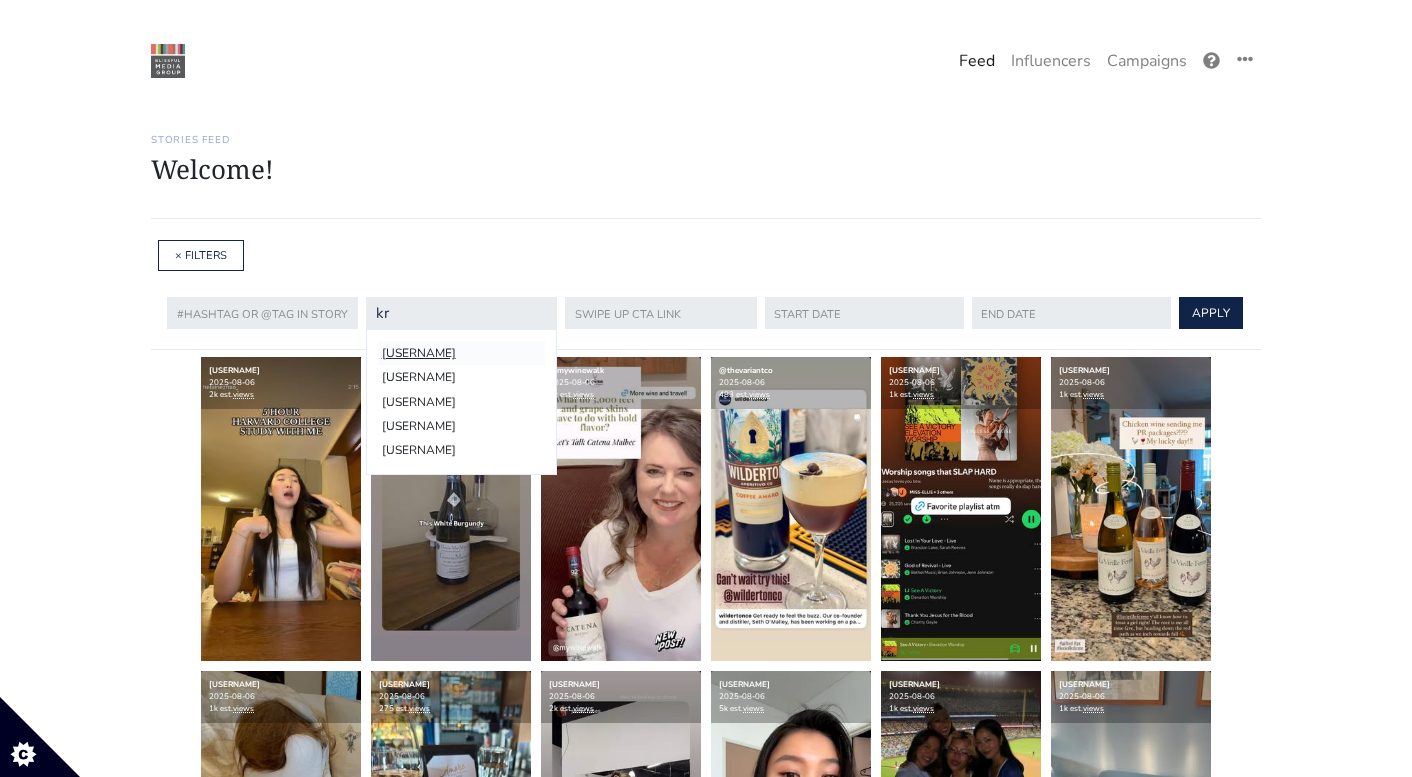 click on "@kristenfaith_eats" at bounding box center [461, 353] 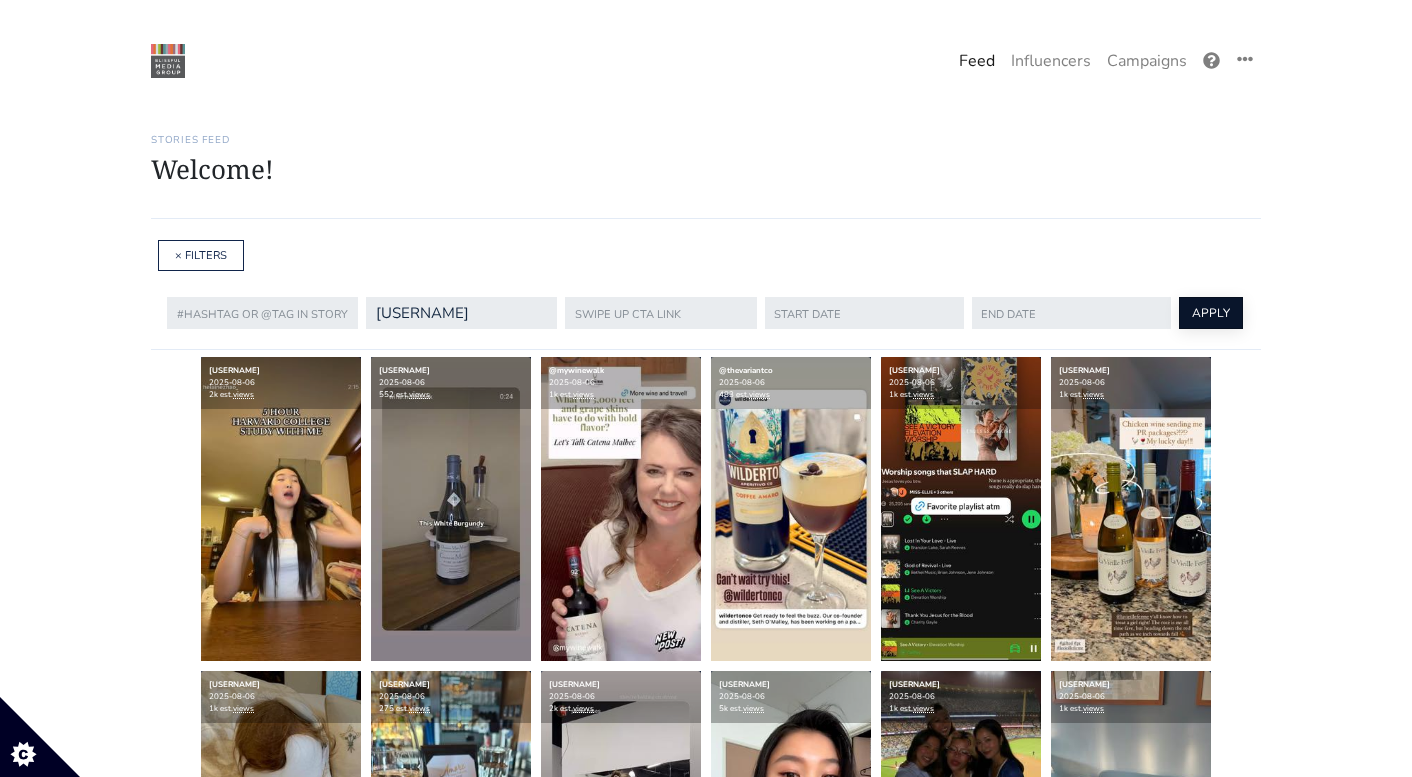 click on "APPLY" at bounding box center (1211, 313) 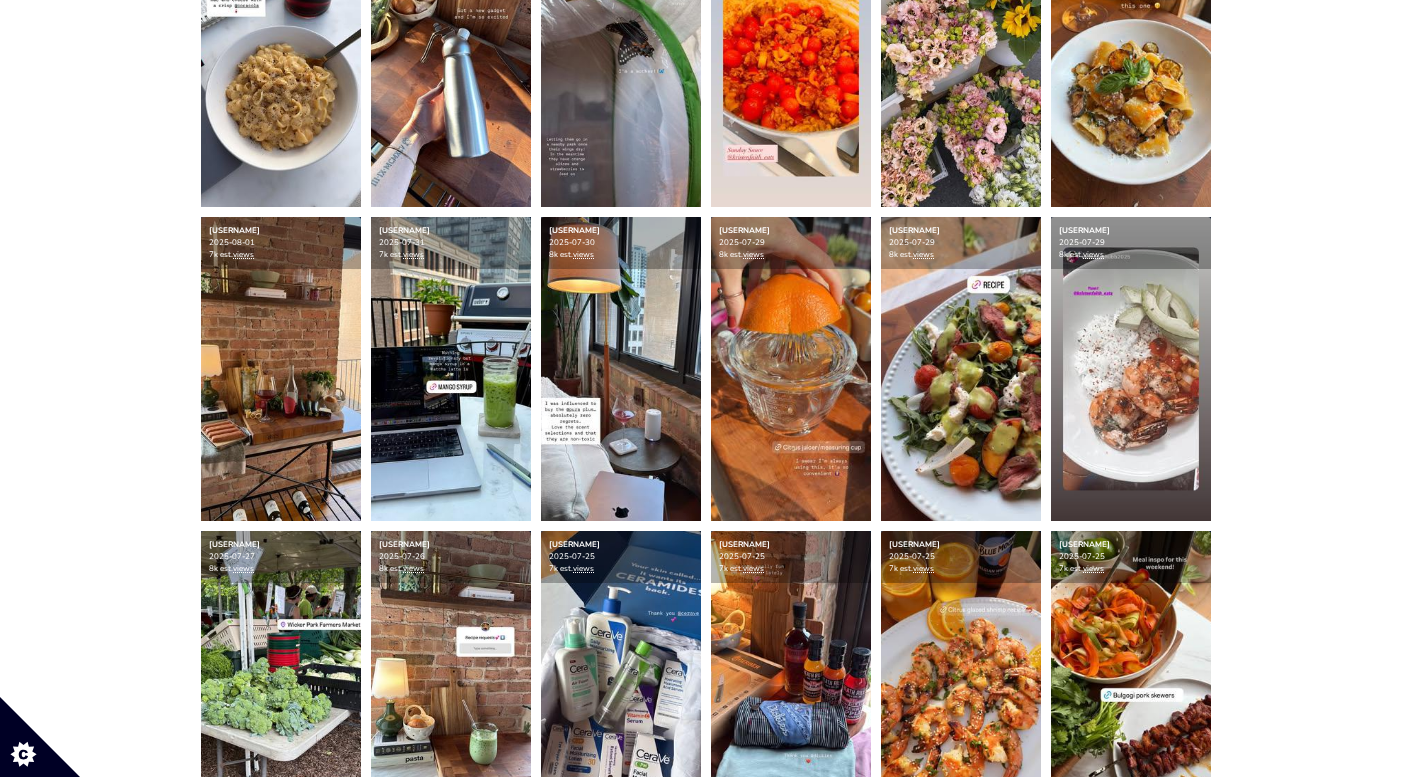 scroll, scrollTop: 451, scrollLeft: 0, axis: vertical 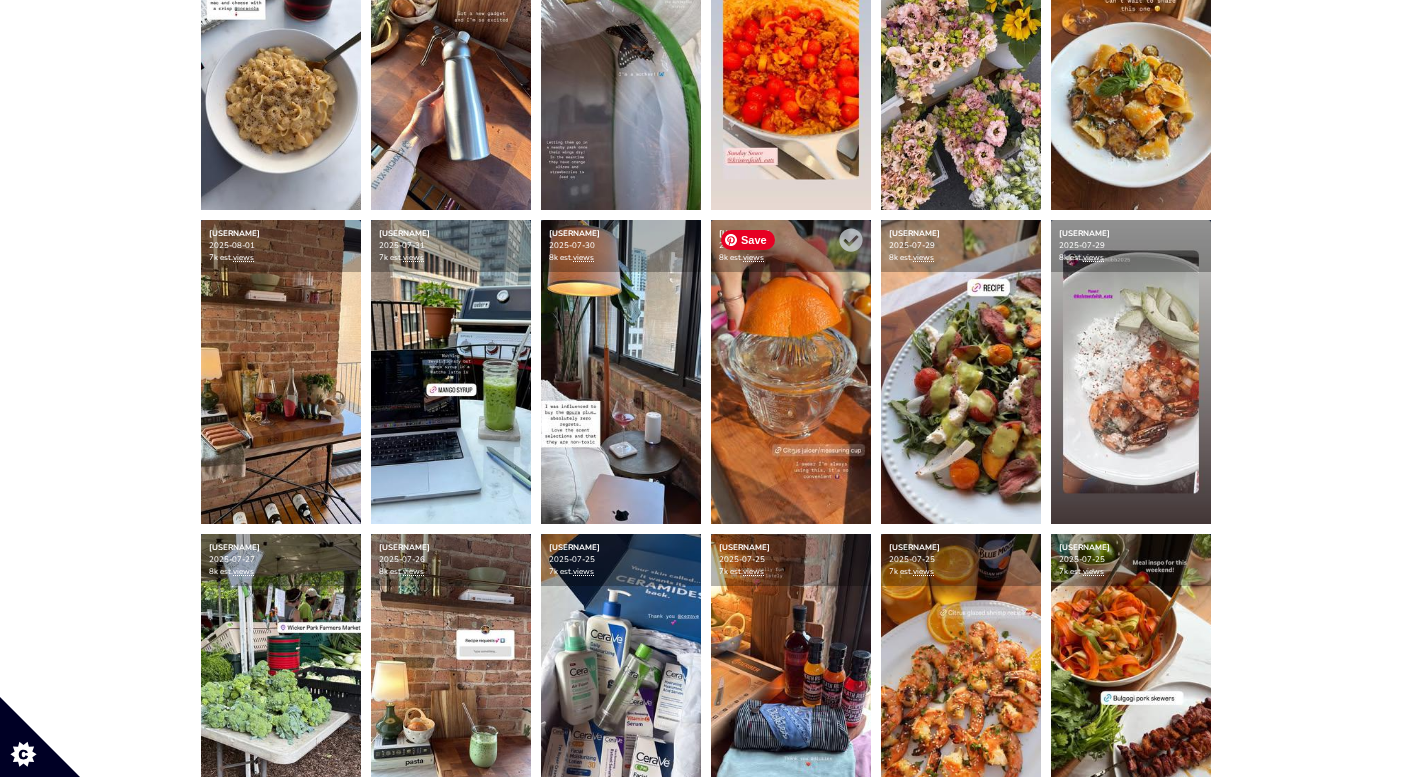 click at bounding box center [791, 372] 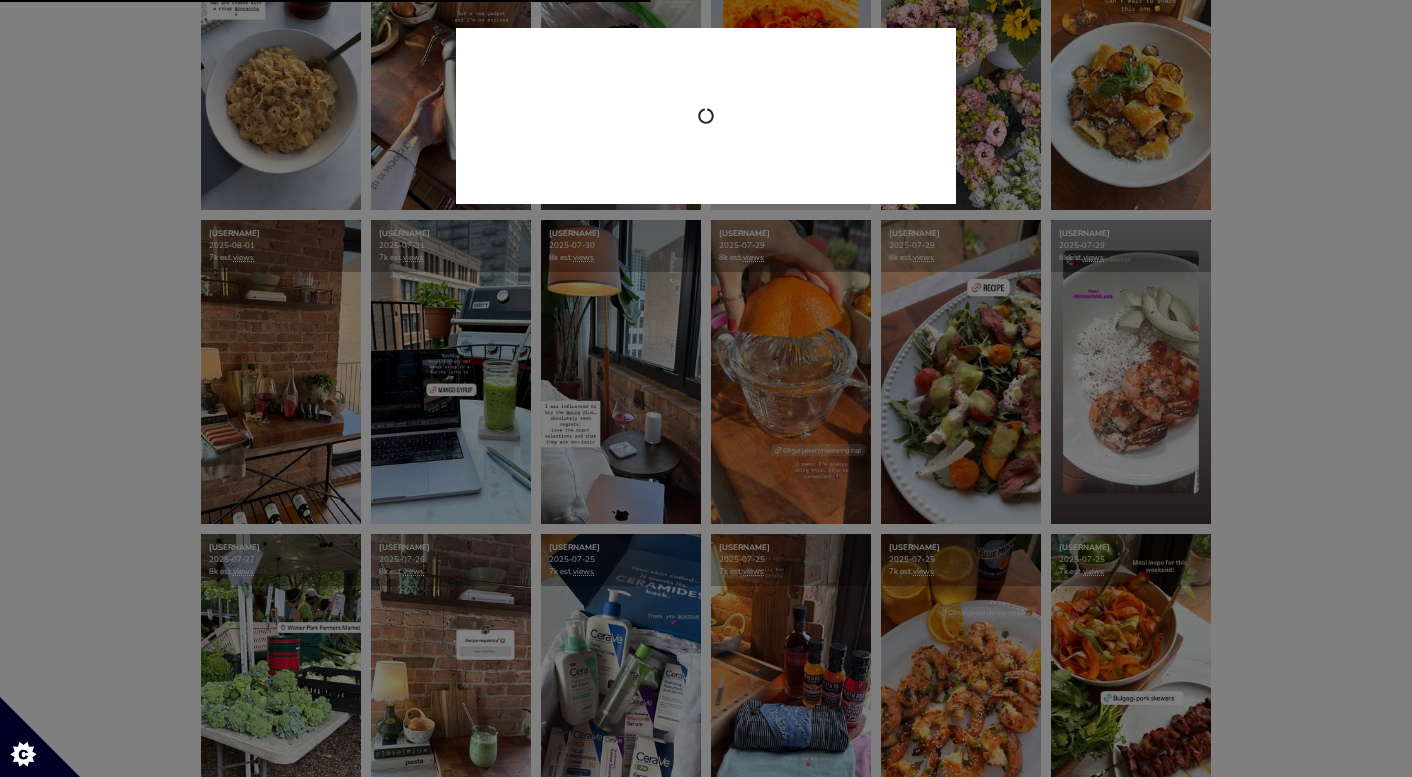 click at bounding box center (706, 388) 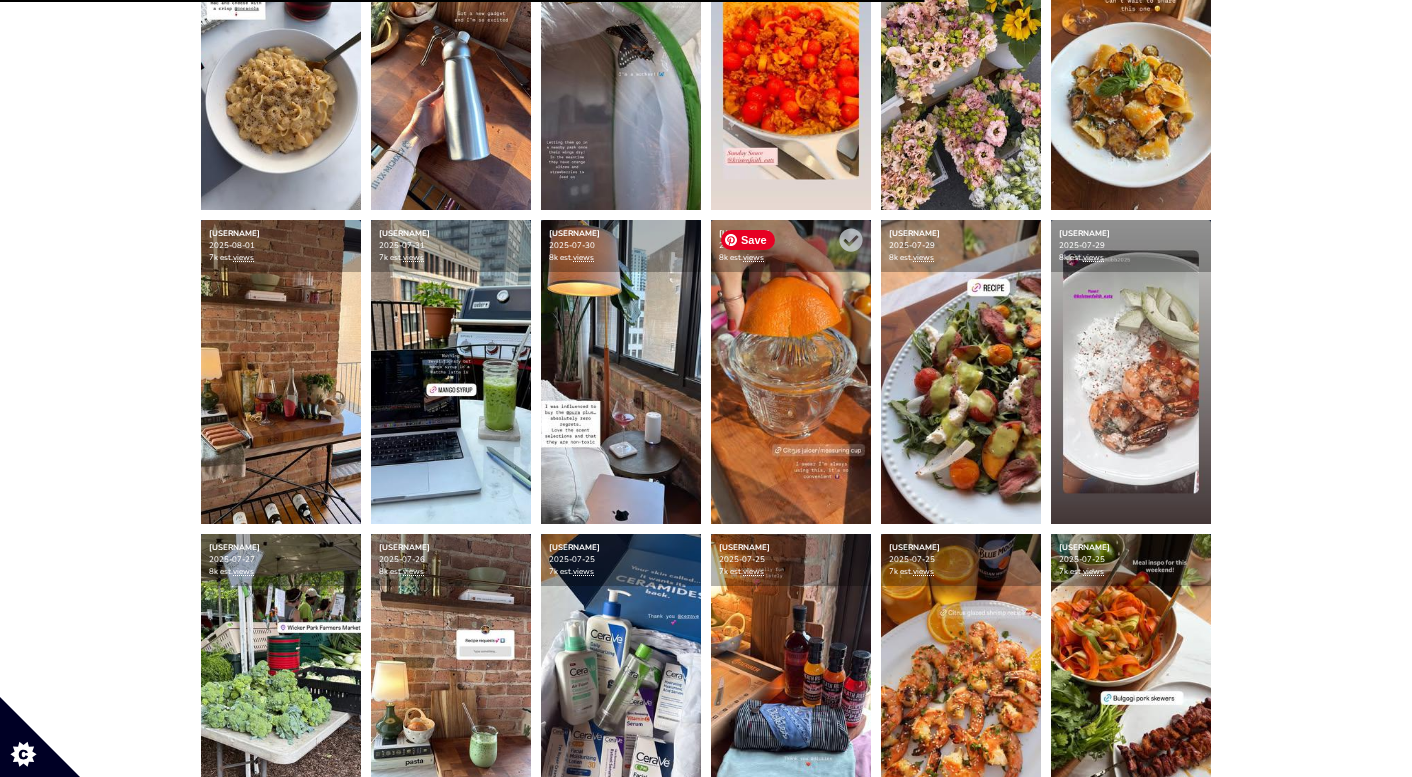 click at bounding box center [791, 372] 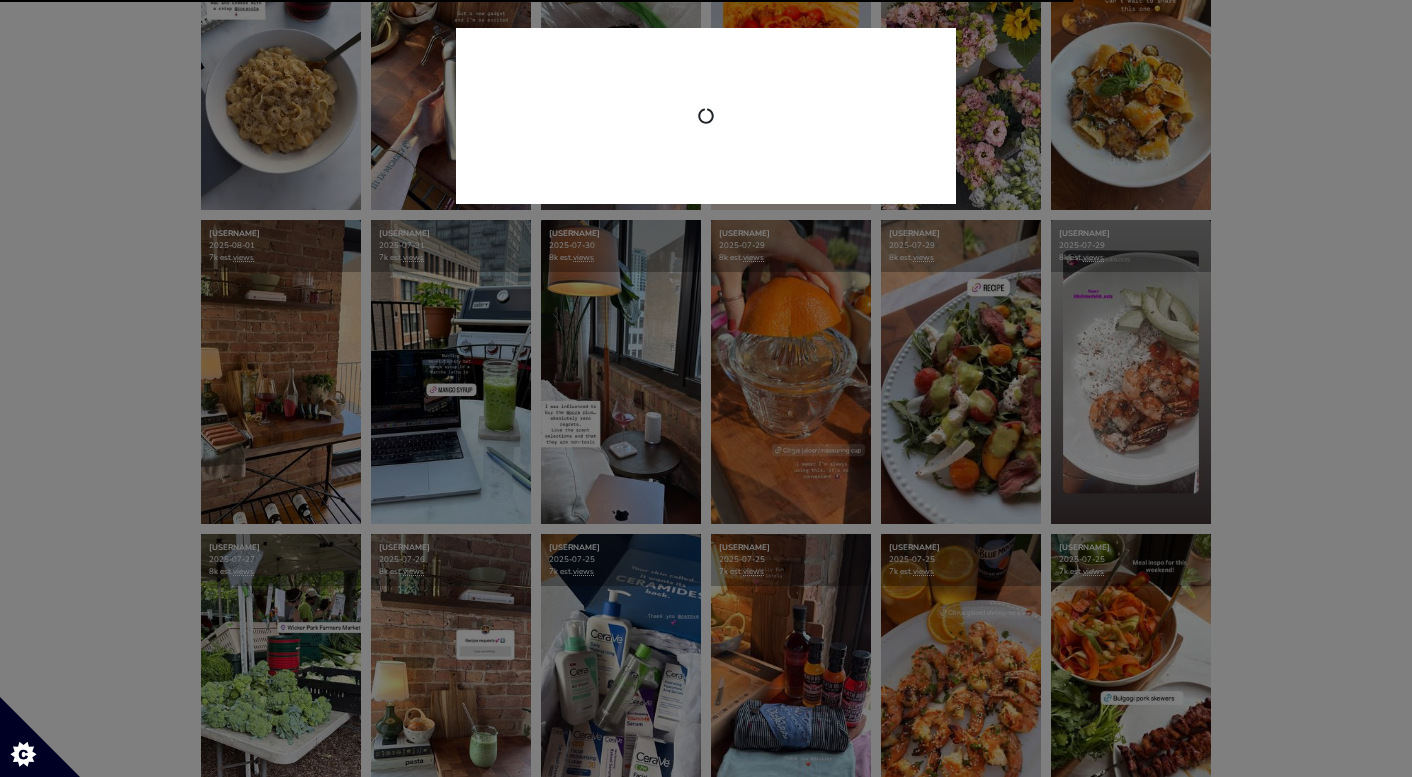 click at bounding box center (706, 388) 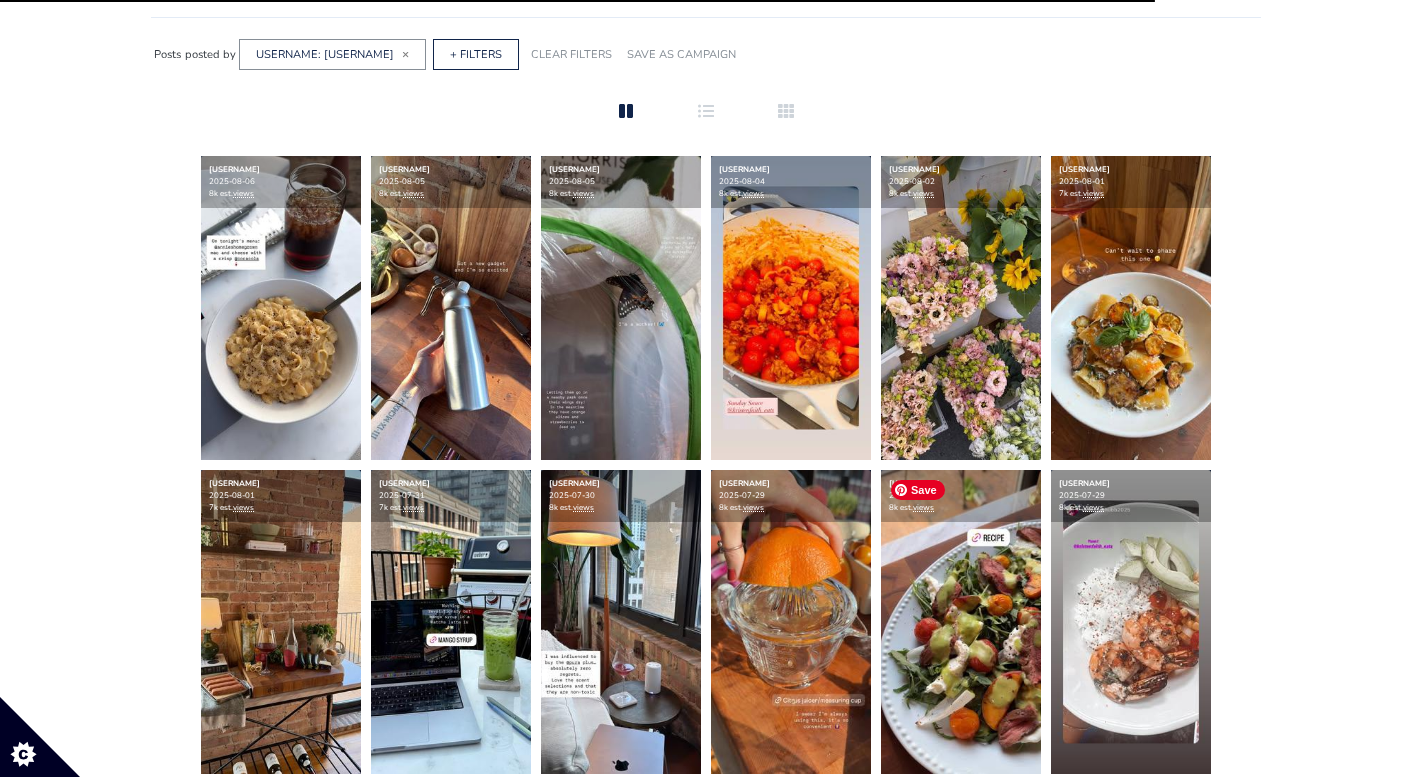 scroll, scrollTop: 149, scrollLeft: 0, axis: vertical 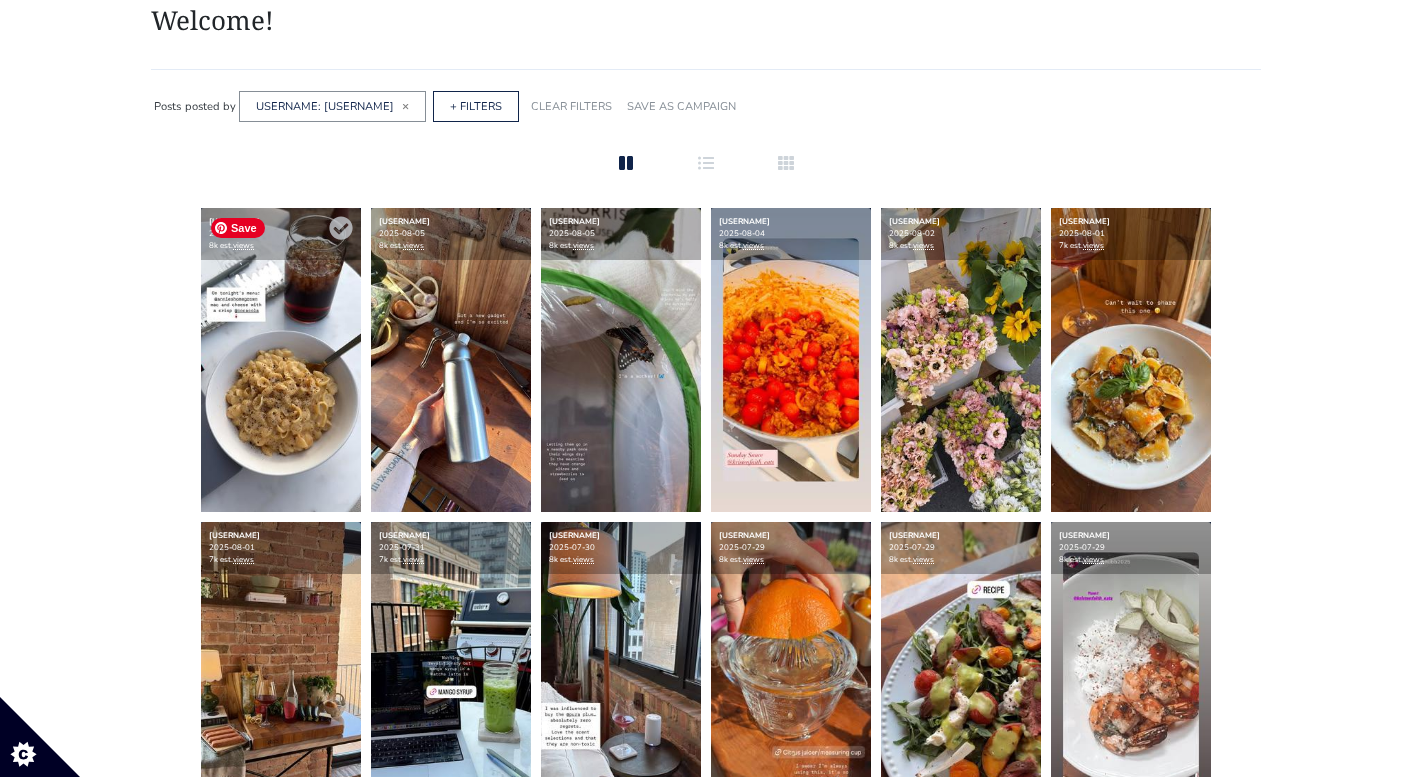 click at bounding box center [281, 360] 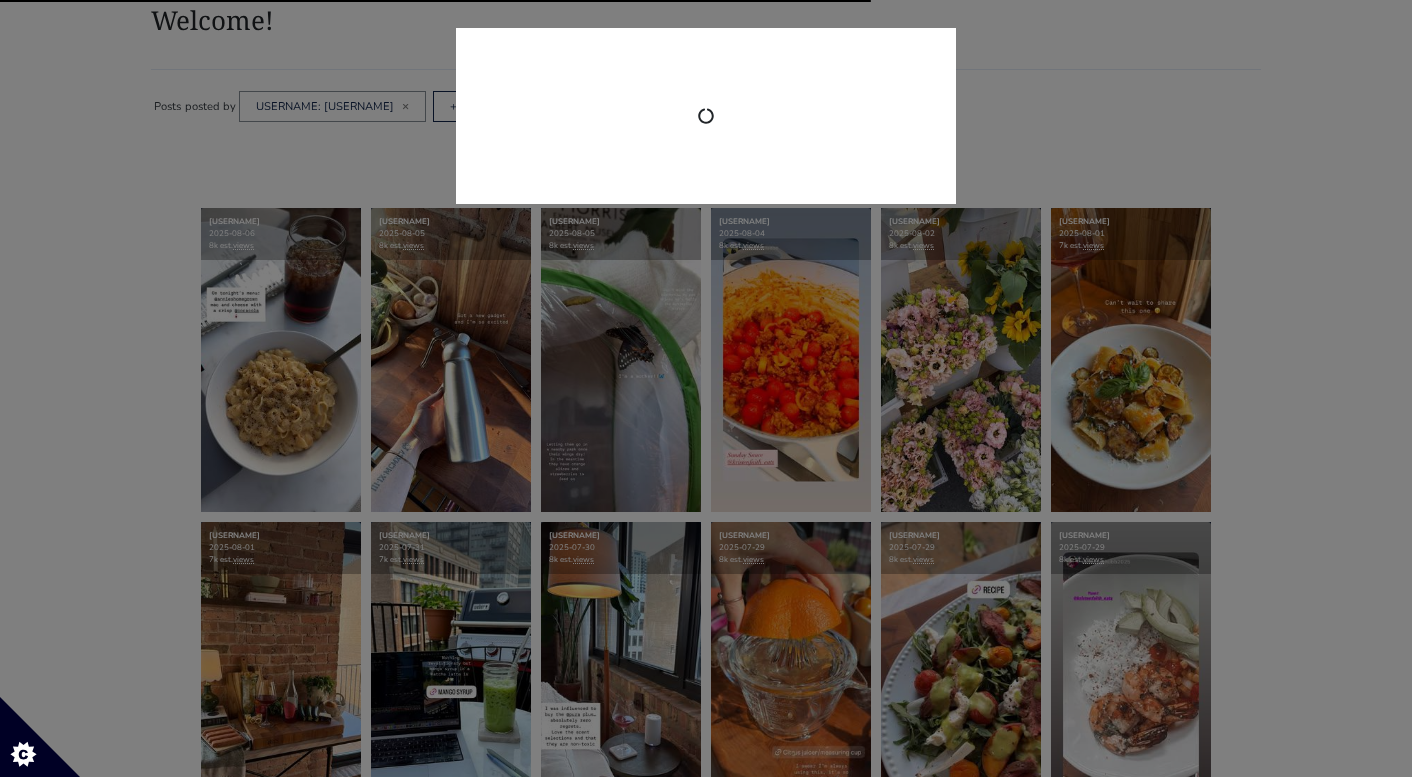 click at bounding box center (706, 388) 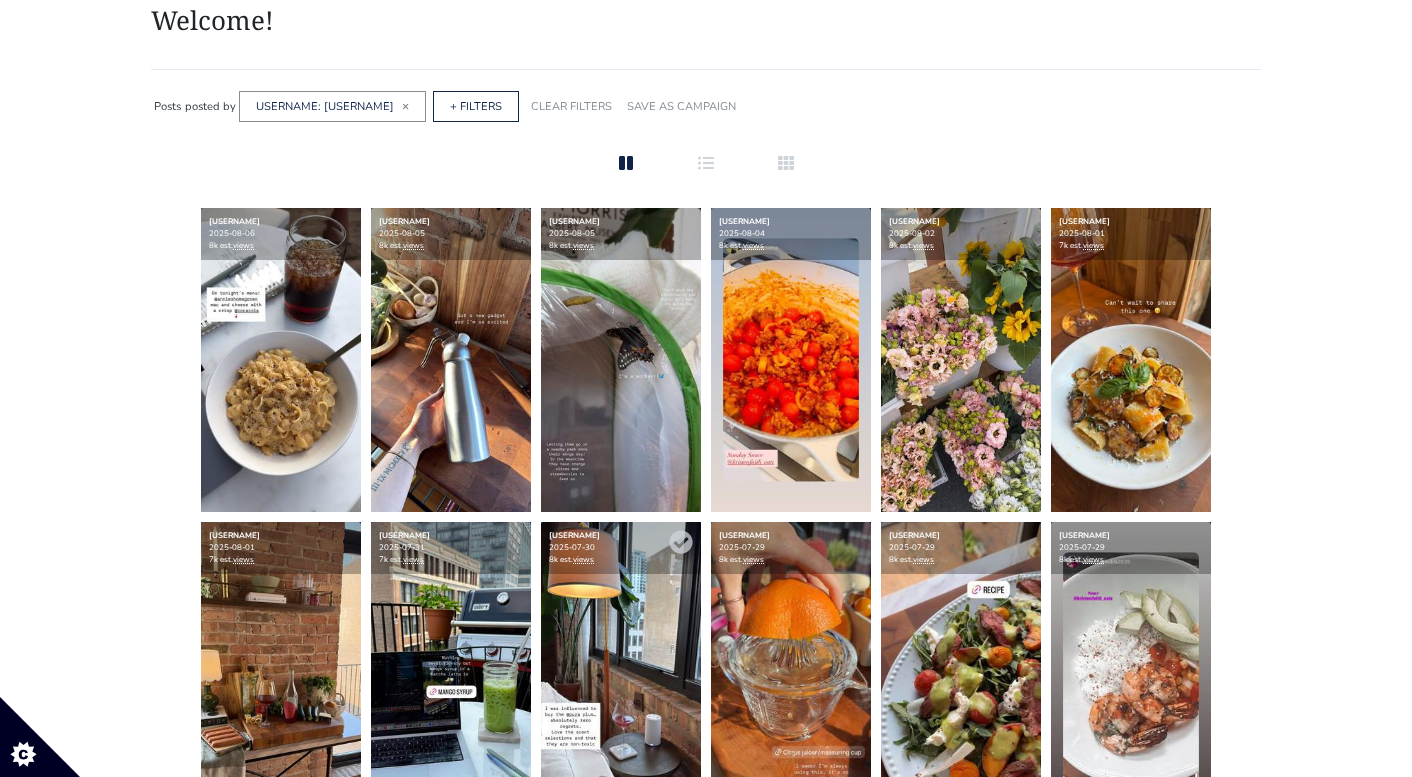 scroll, scrollTop: 0, scrollLeft: 0, axis: both 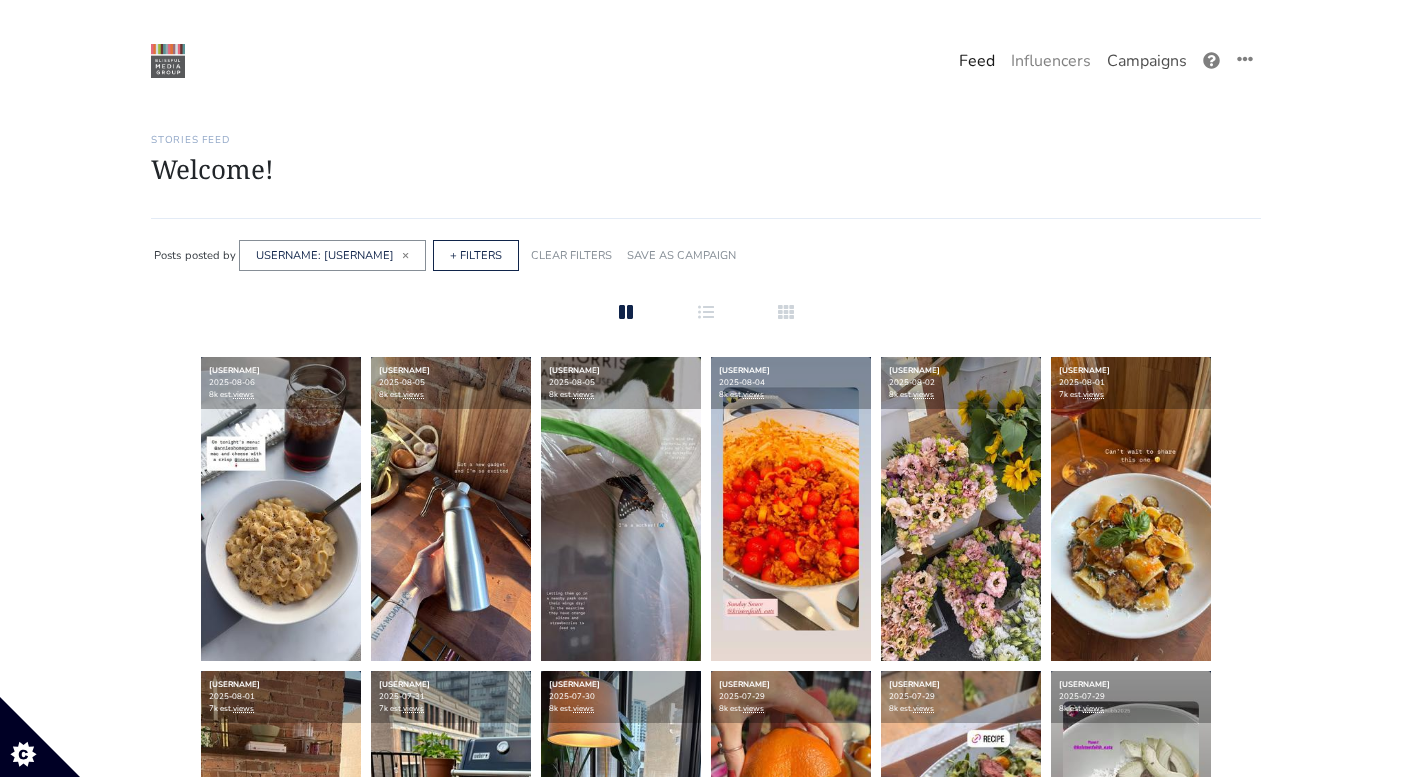 click on "Campaigns" at bounding box center [1147, 61] 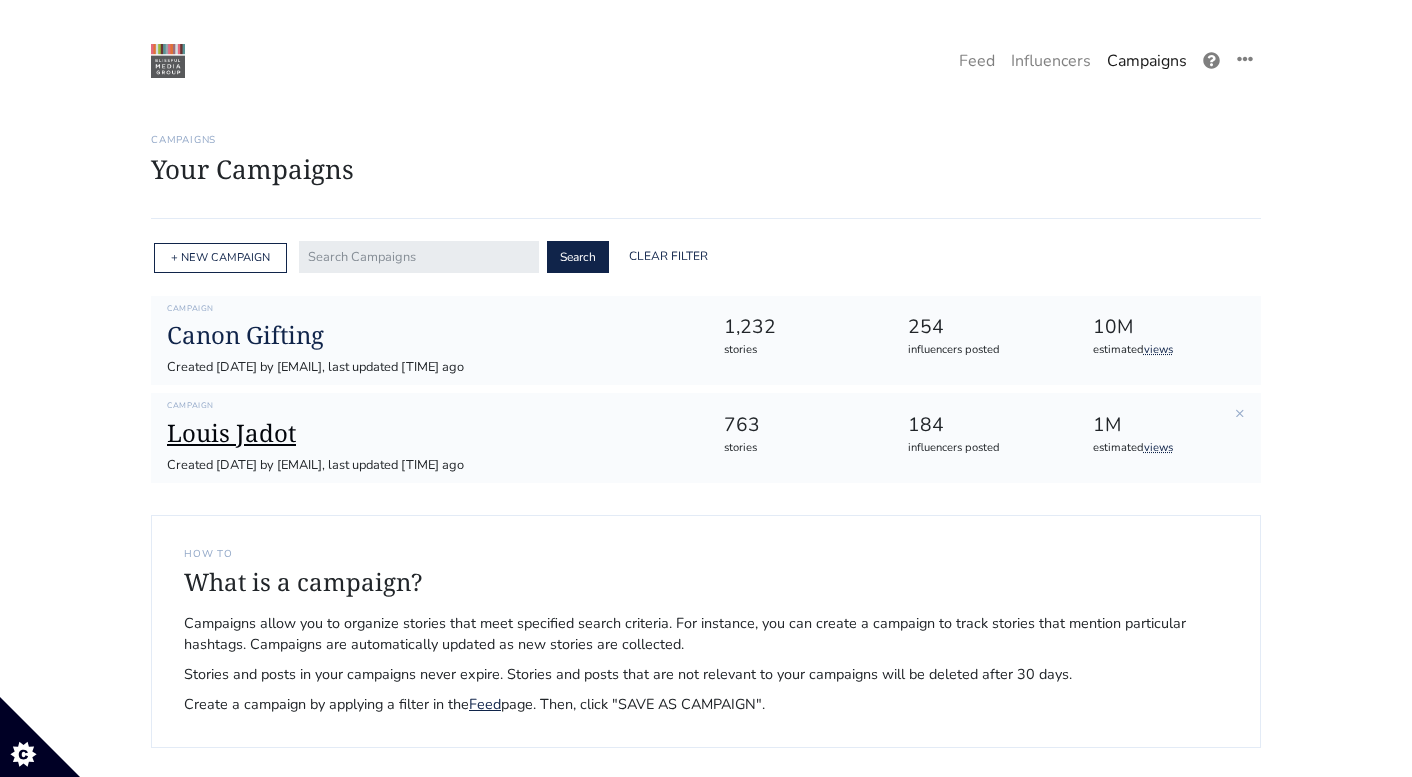 click on "Louis Jadot" at bounding box center (429, 433) 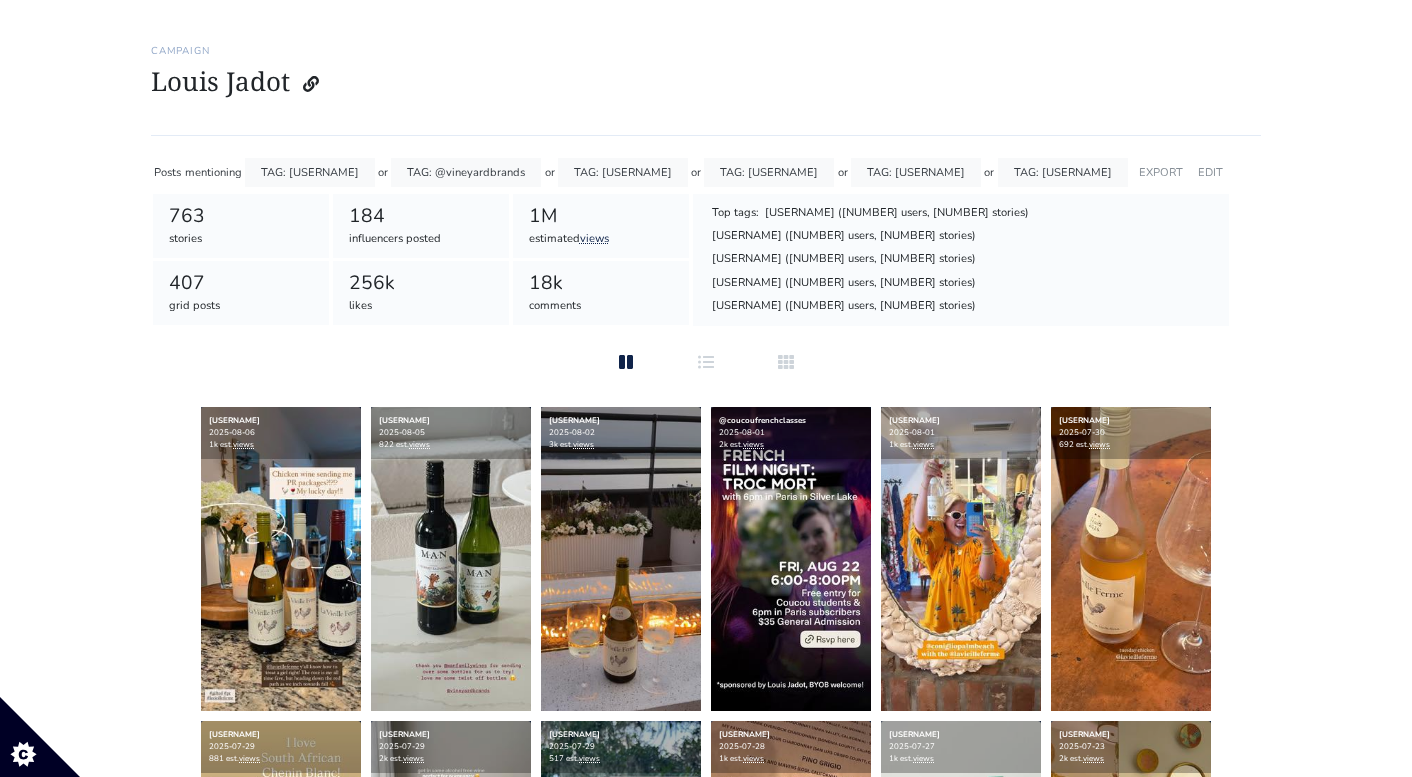 scroll, scrollTop: 81, scrollLeft: 0, axis: vertical 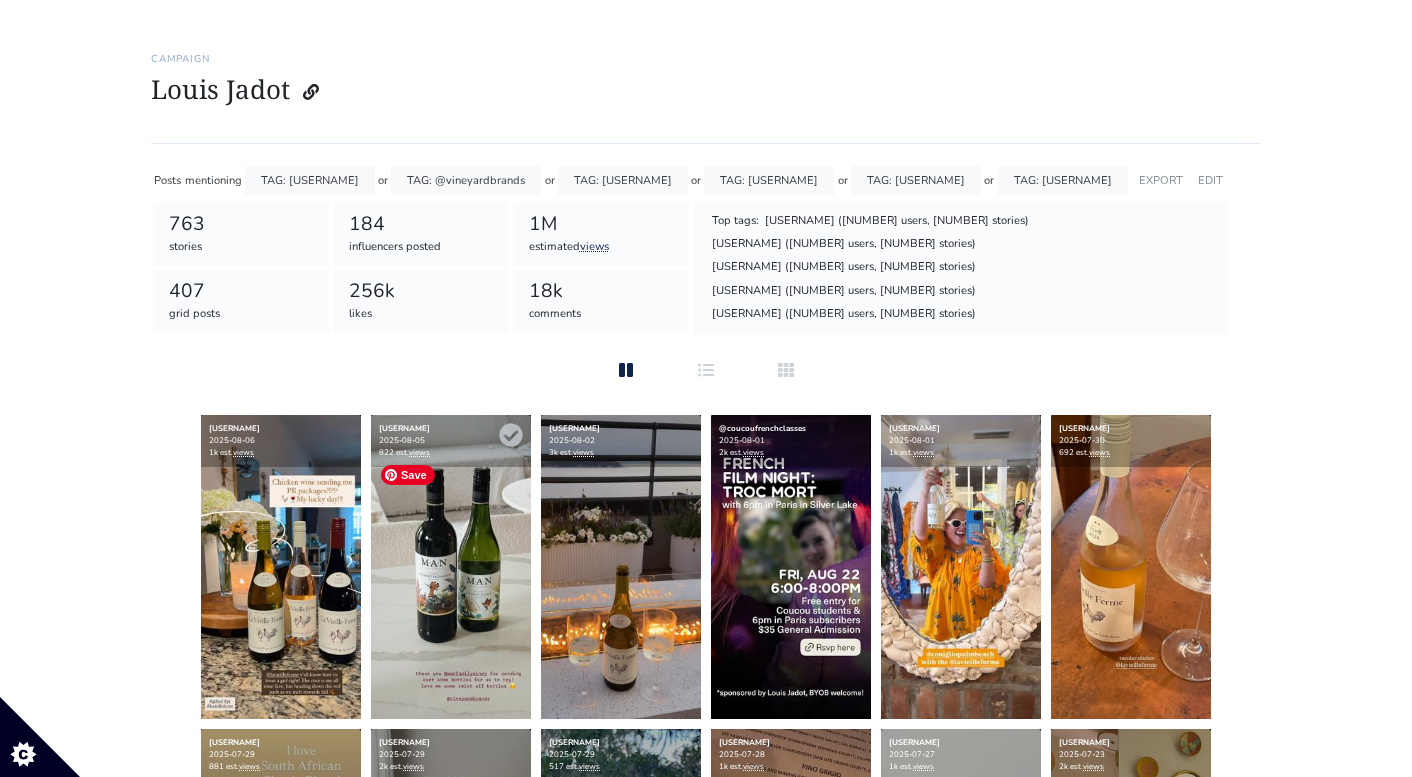 click at bounding box center [451, 567] 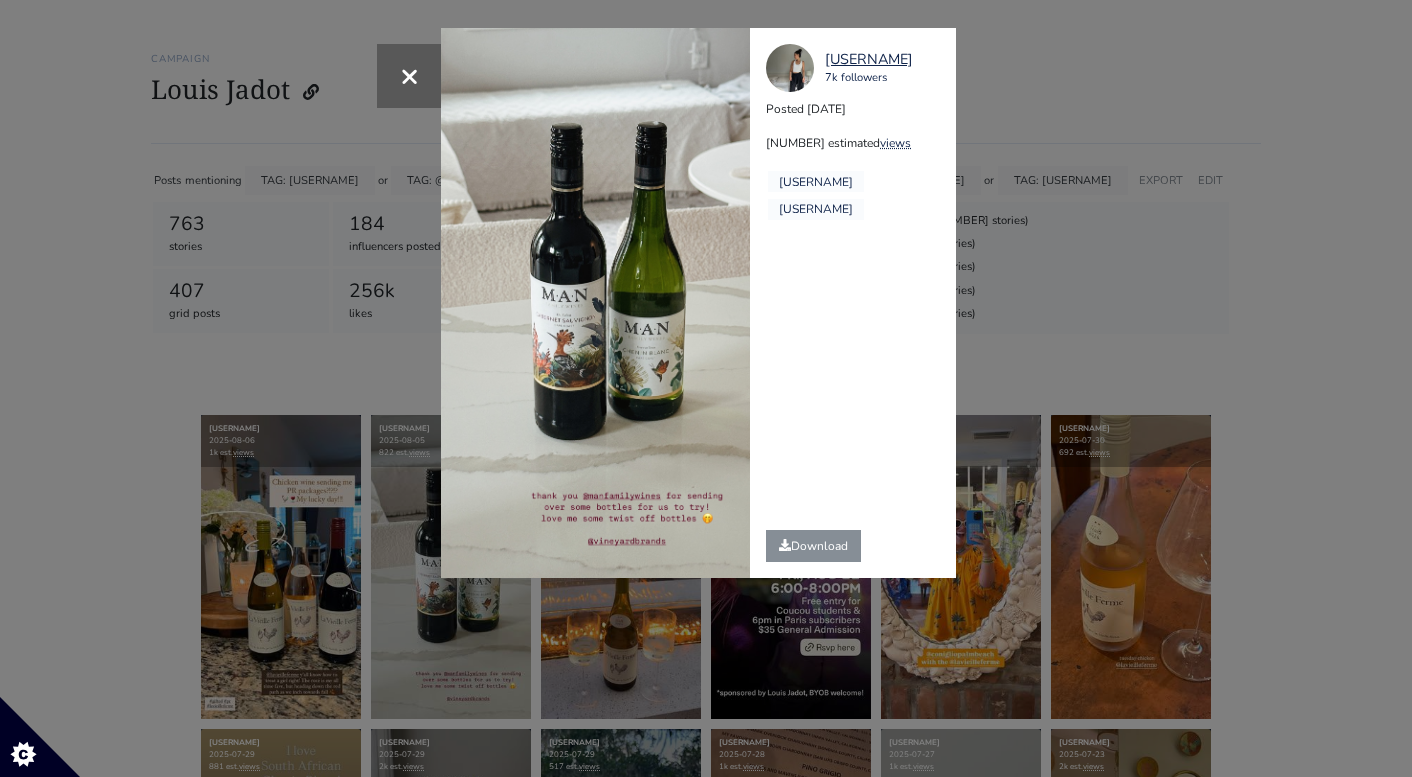 click on "×
imjoanie
7k followers
Posted 2025-08-05
822
estimated
views
@vineyardbrands" at bounding box center [706, 388] 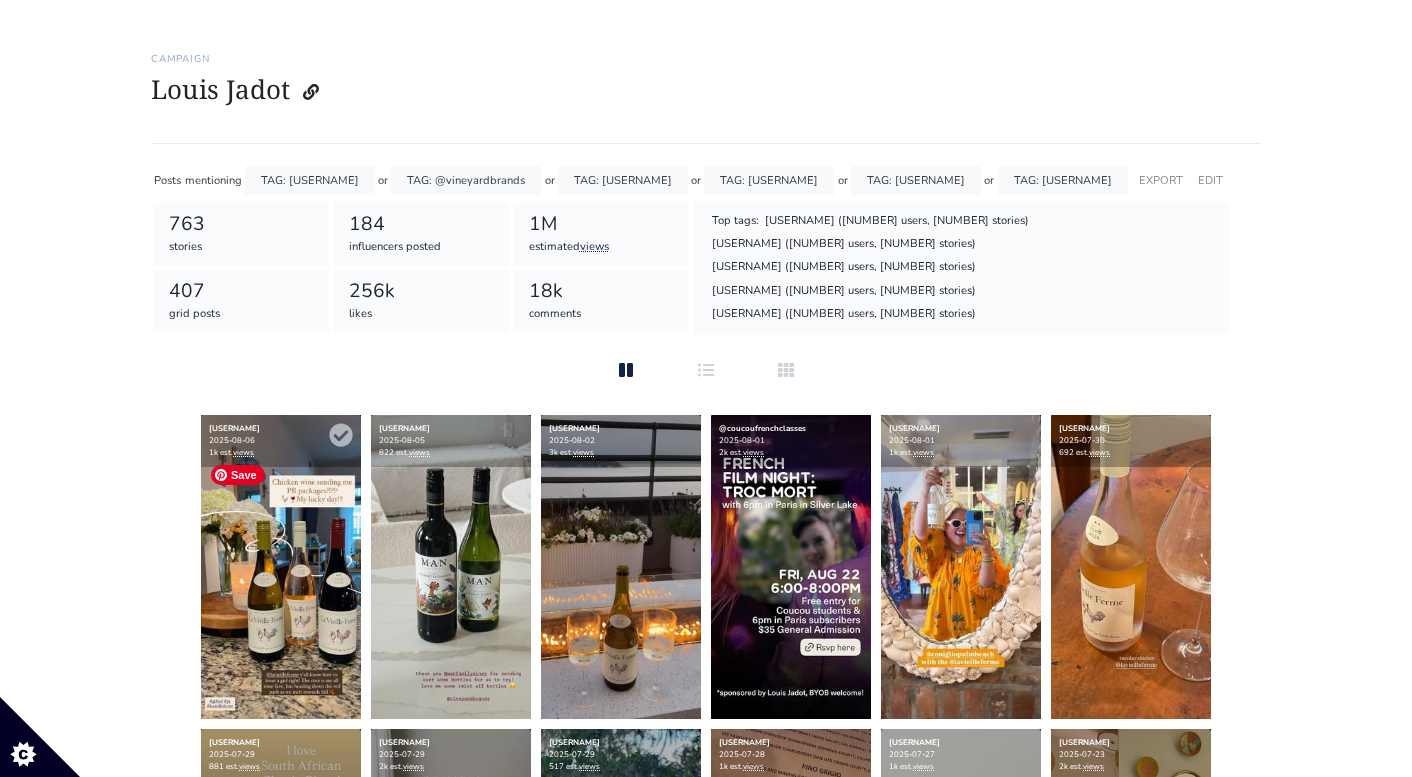 click at bounding box center [281, 567] 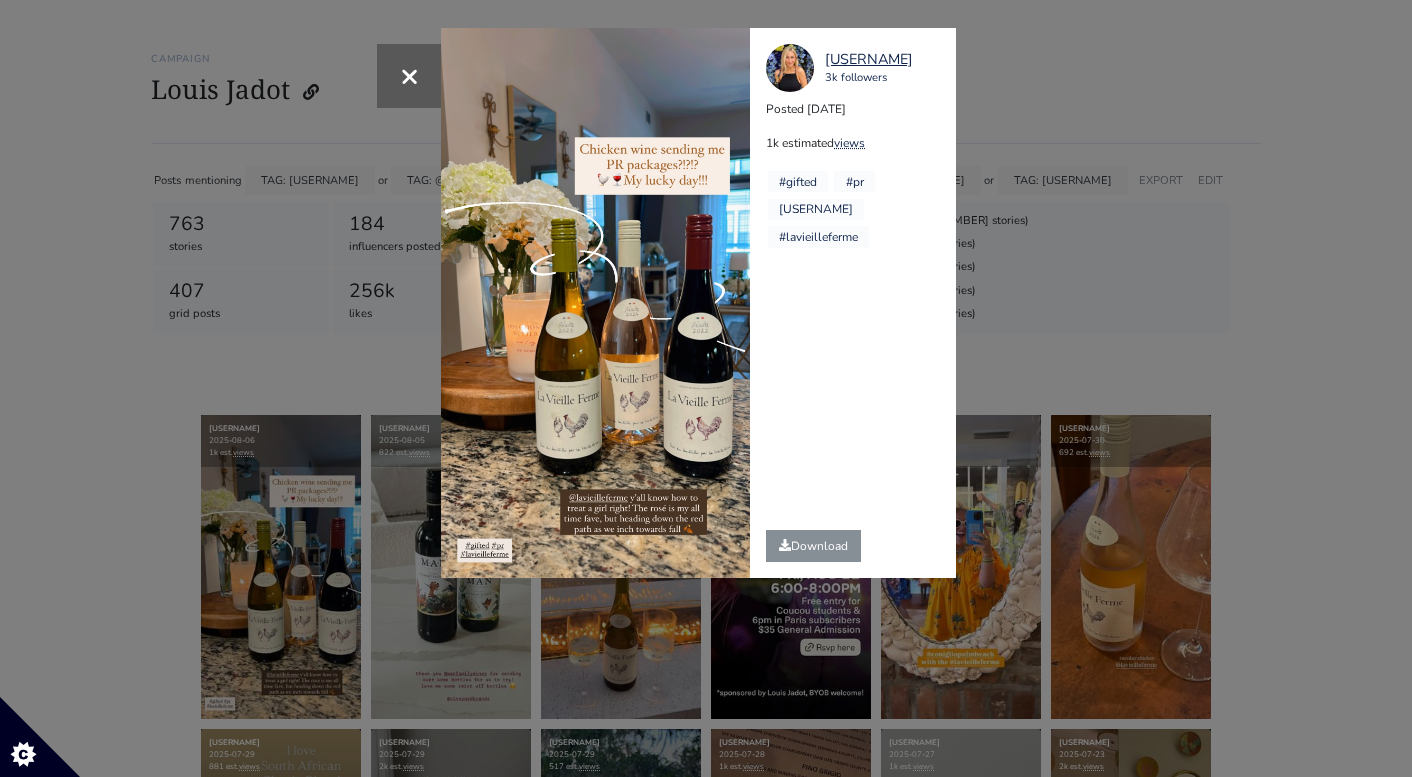 click on "×
lucykatherinesmith
3k followers
Posted 2025-08-06
1k
estimated
views
#gifted #pr @lavieilleferme" at bounding box center (706, 388) 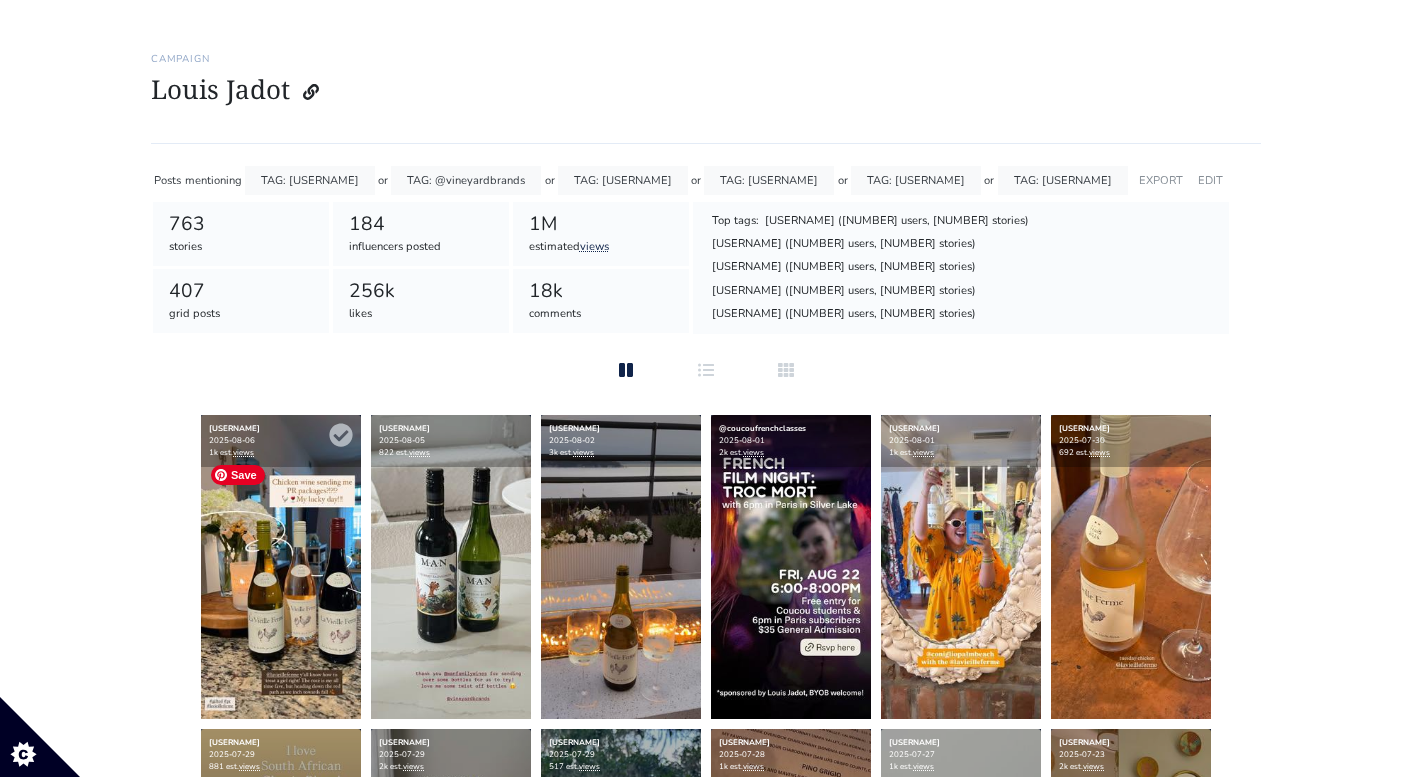 click at bounding box center [281, 567] 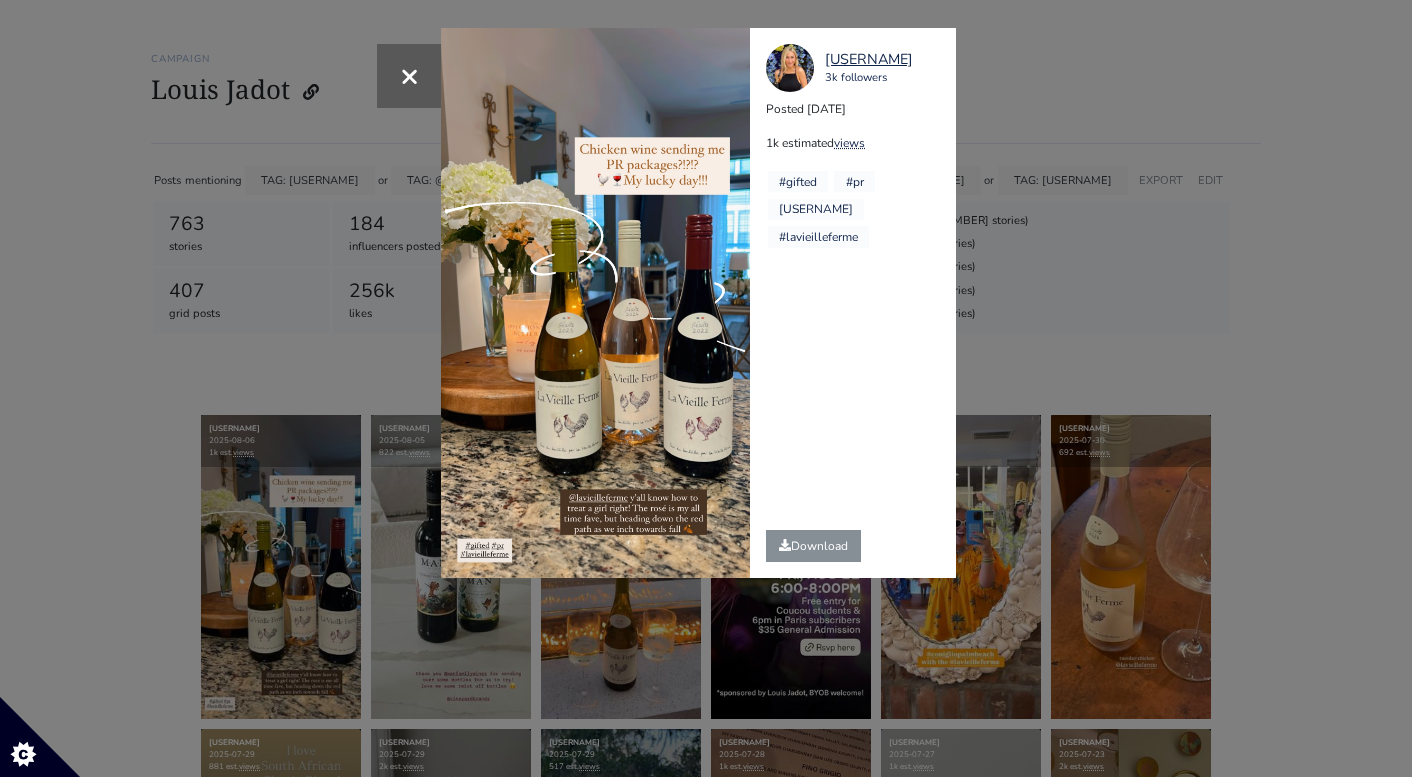 click on "×
lucykatherinesmith
3k followers
Posted 2025-08-06
1k
estimated
views
#gifted #pr @lavieilleferme" at bounding box center (706, 388) 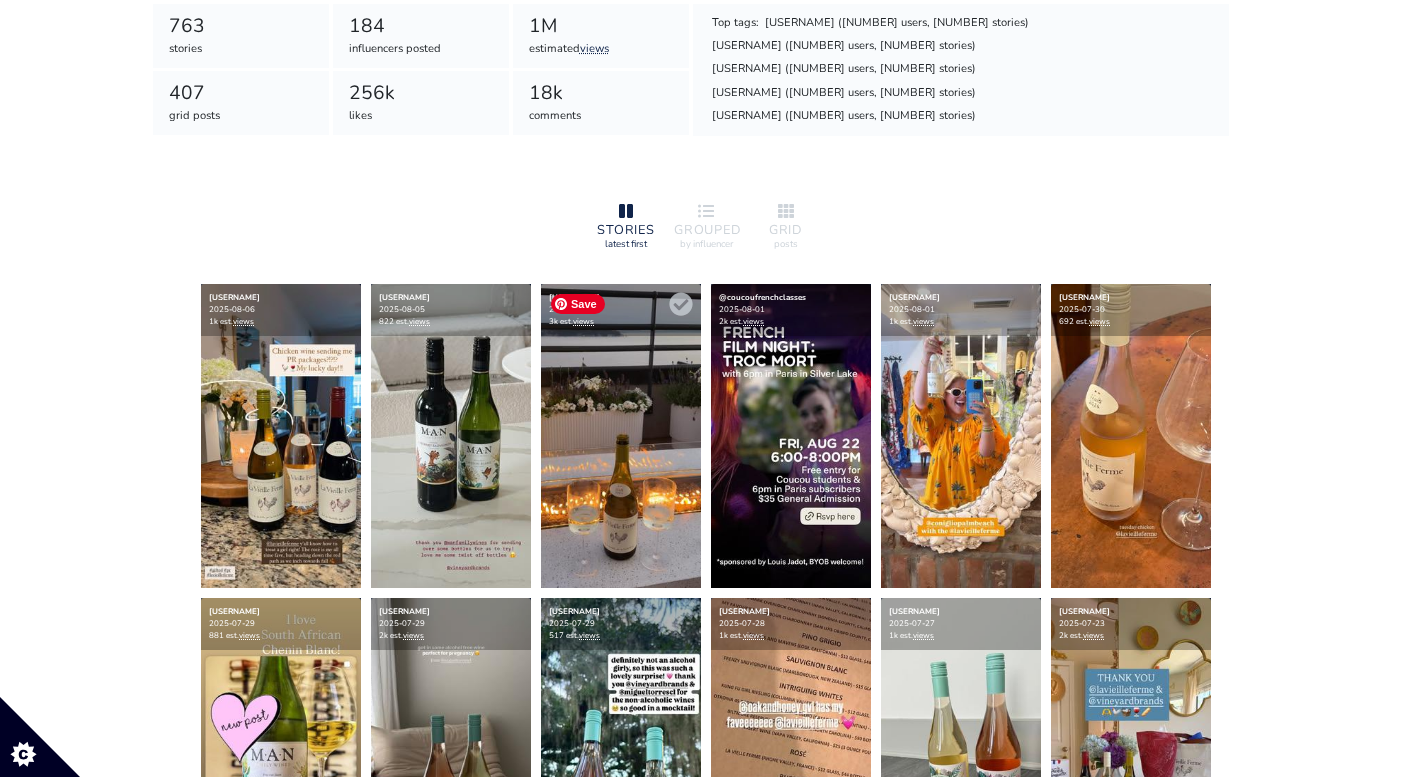 scroll, scrollTop: 335, scrollLeft: 0, axis: vertical 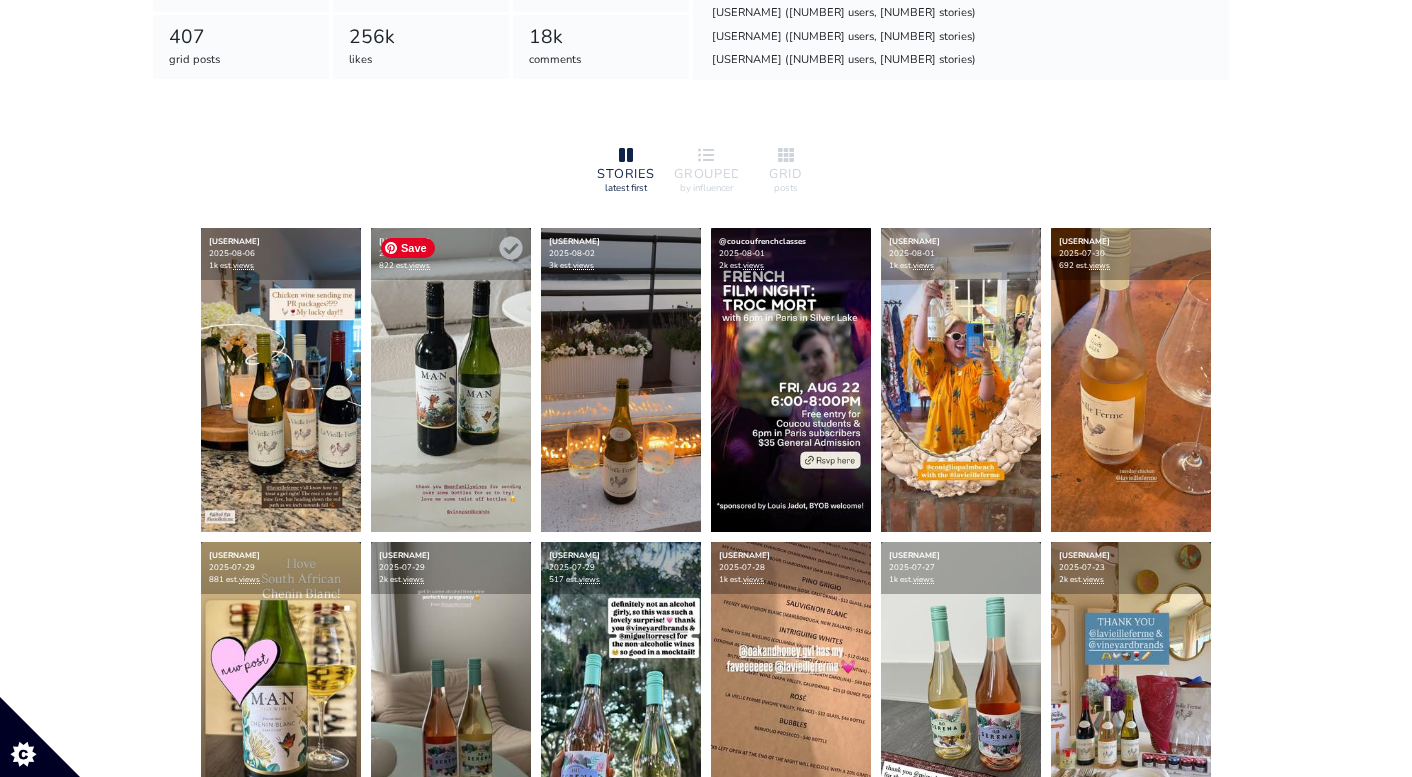 click at bounding box center [451, 380] 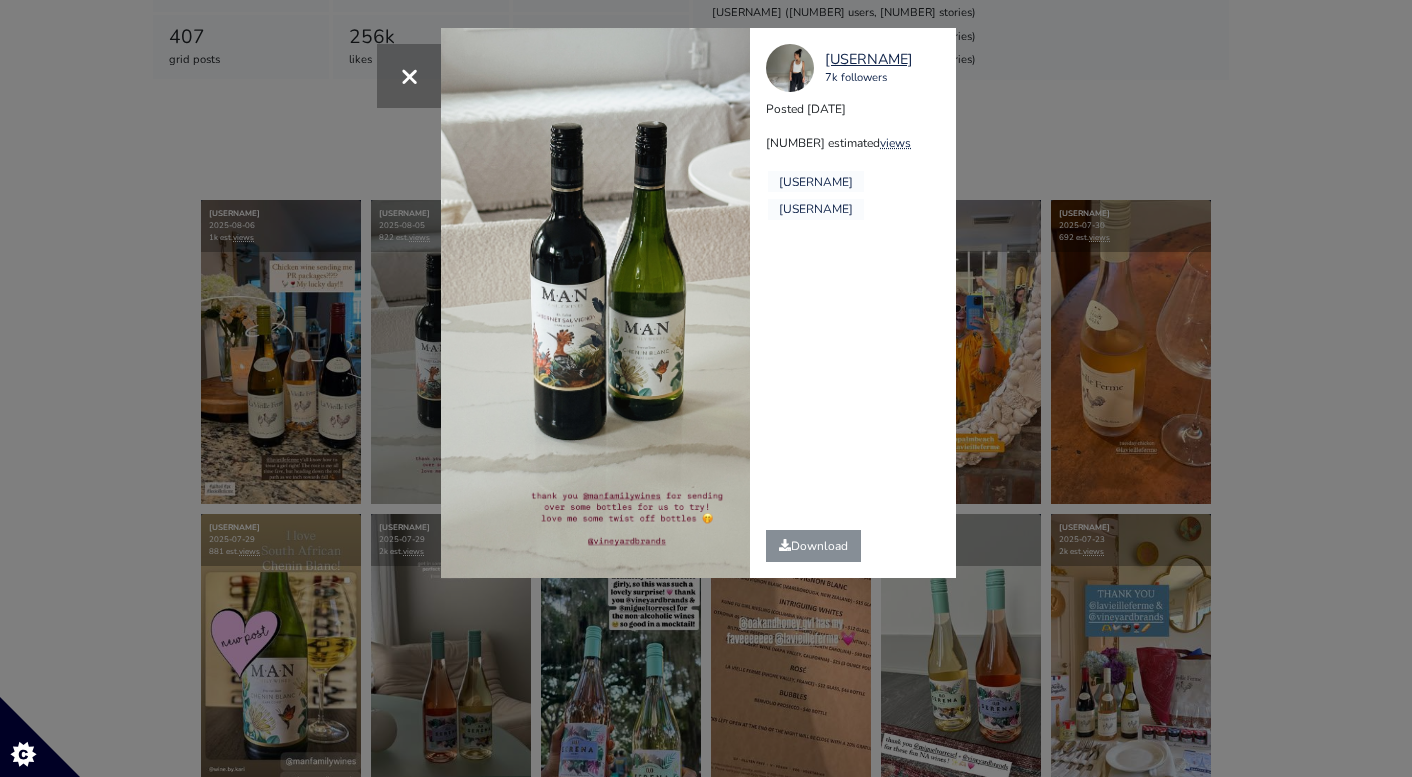 click on "×
imjoanie
7k followers
Posted 2025-08-05
822
estimated
views
@vineyardbrands" at bounding box center (706, 388) 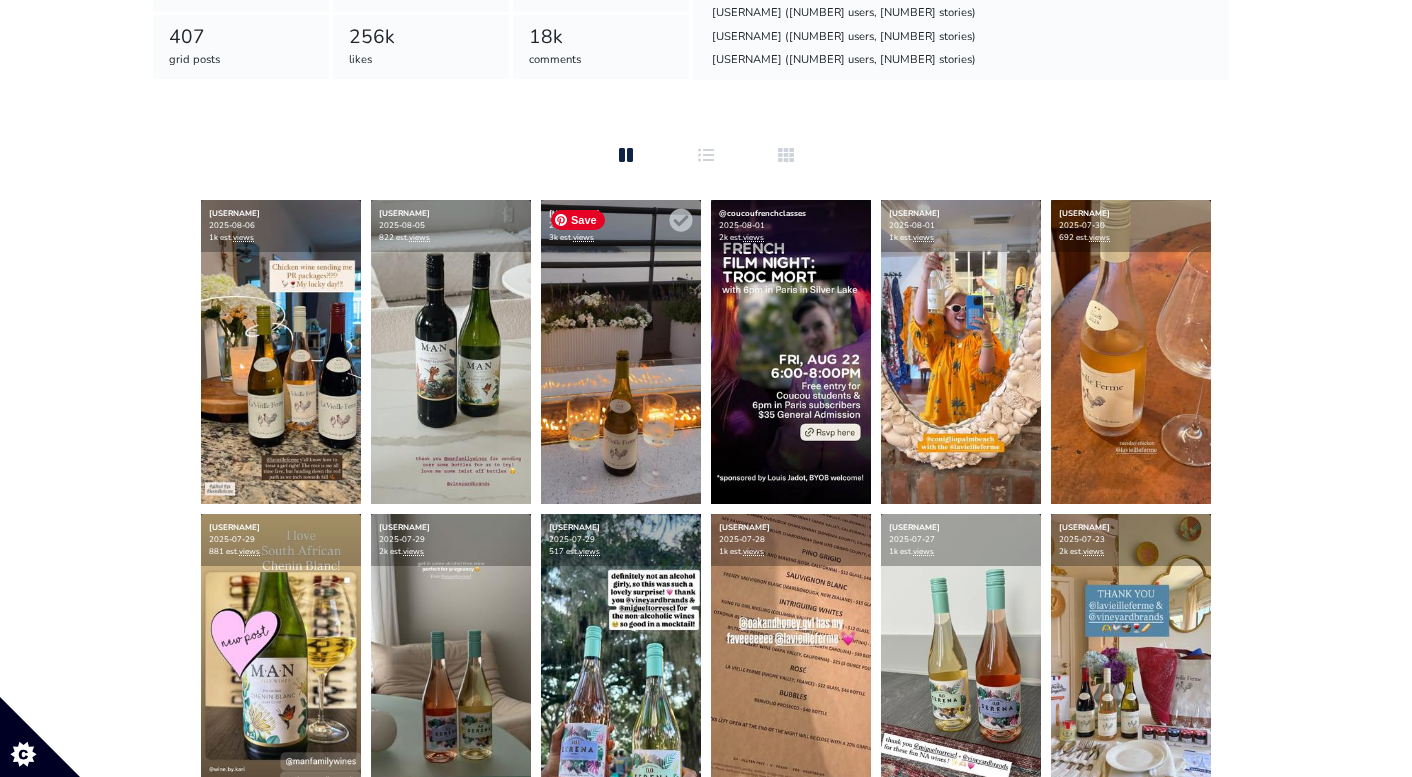 click at bounding box center (621, 352) 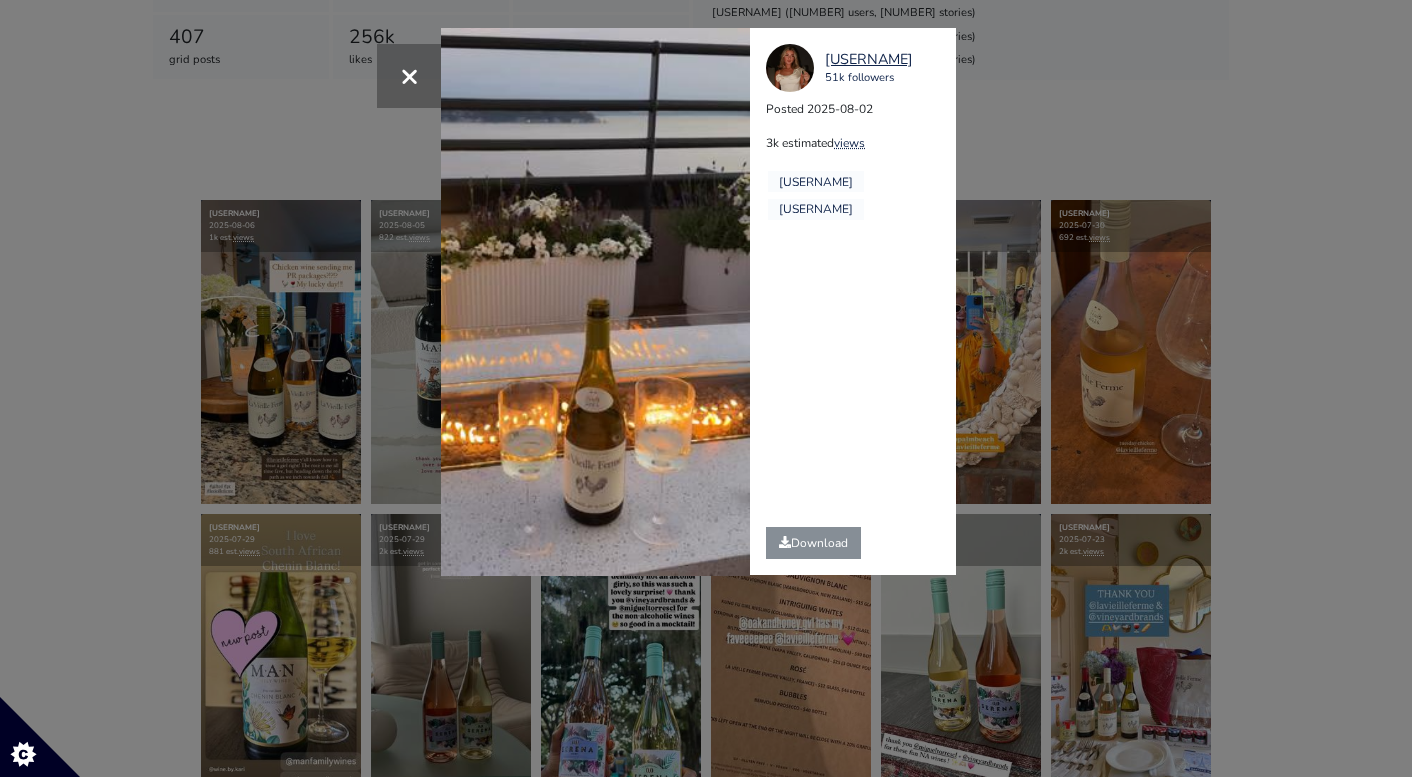 click on "×
Your browser does not support HTML5 video.
gingerosesmith
51k followers
Posted 2025-08-02
3k
estimated
views" at bounding box center [706, 388] 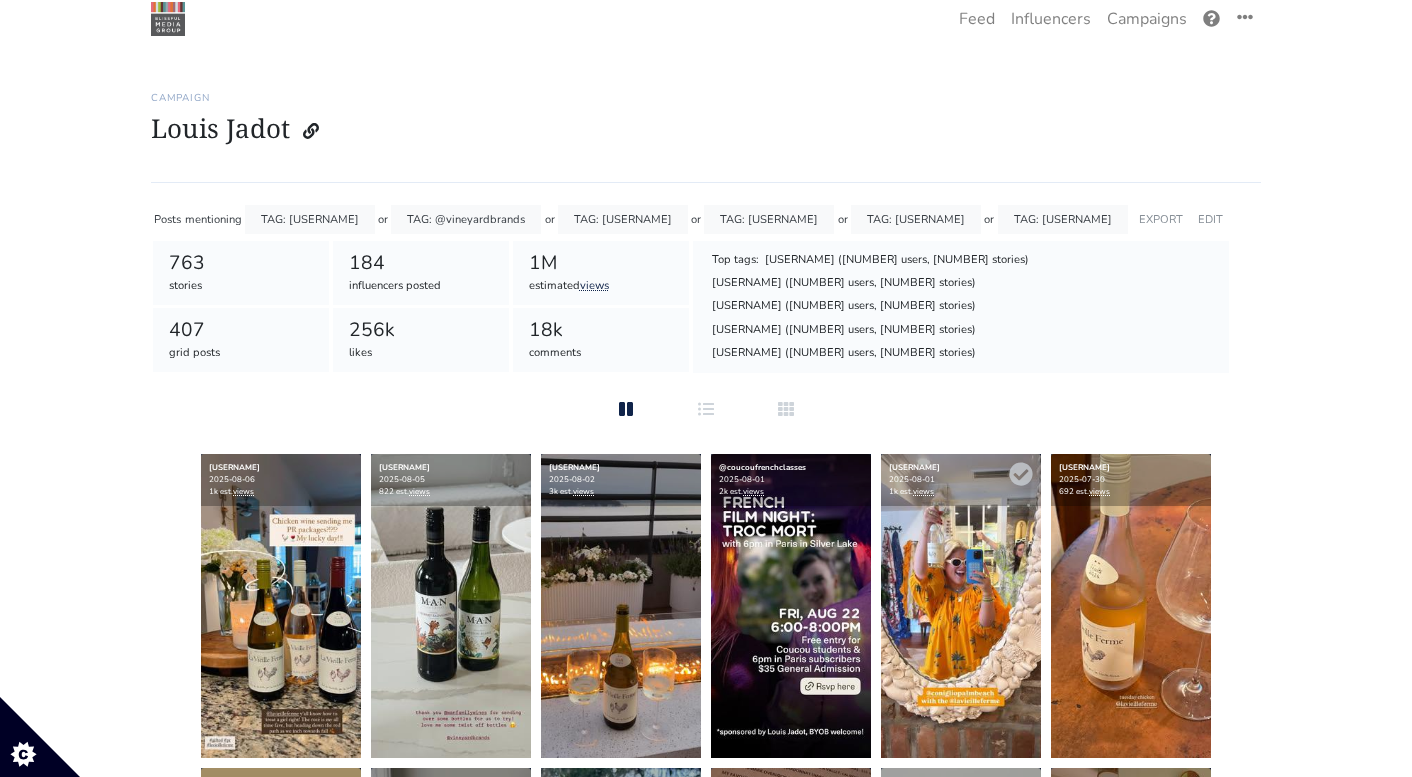 scroll, scrollTop: 0, scrollLeft: 0, axis: both 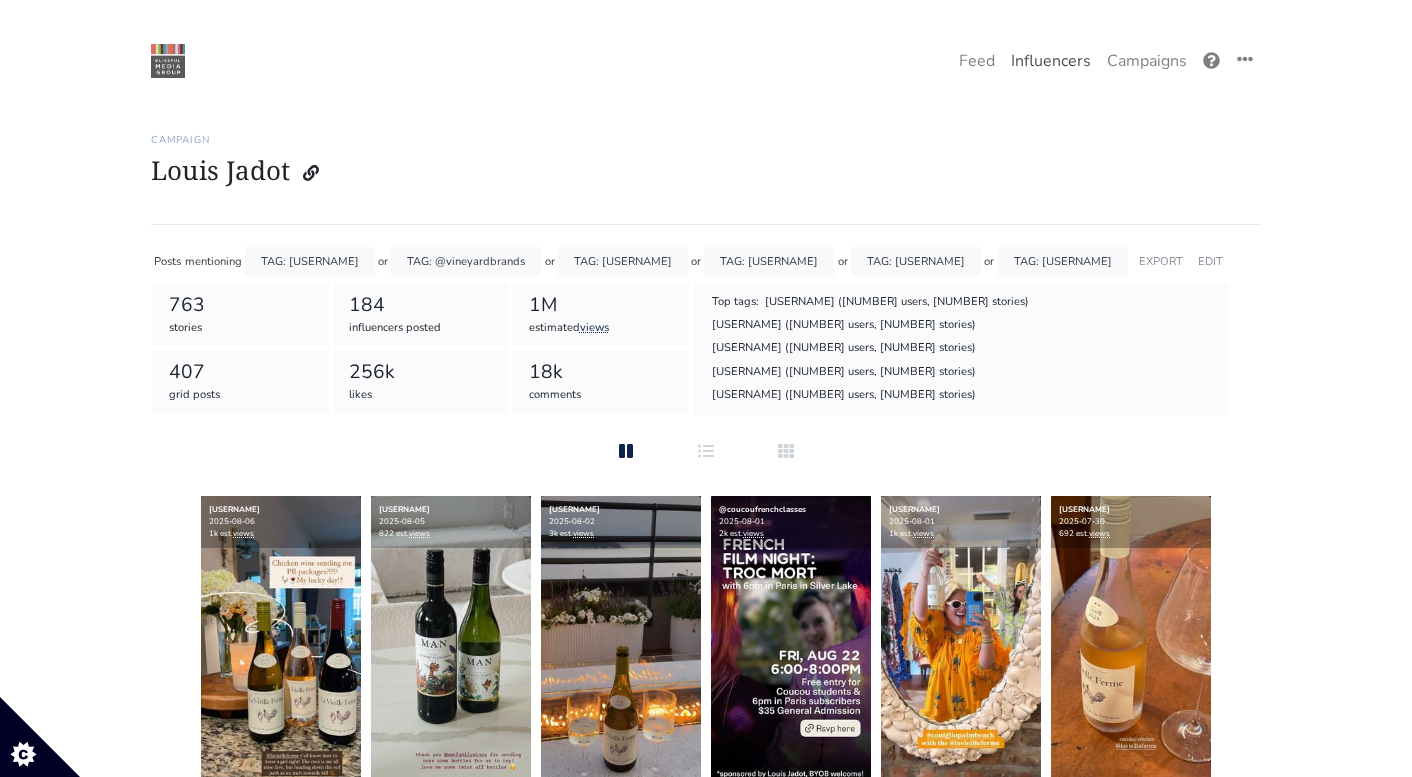 click on "Influencers" at bounding box center (1051, 61) 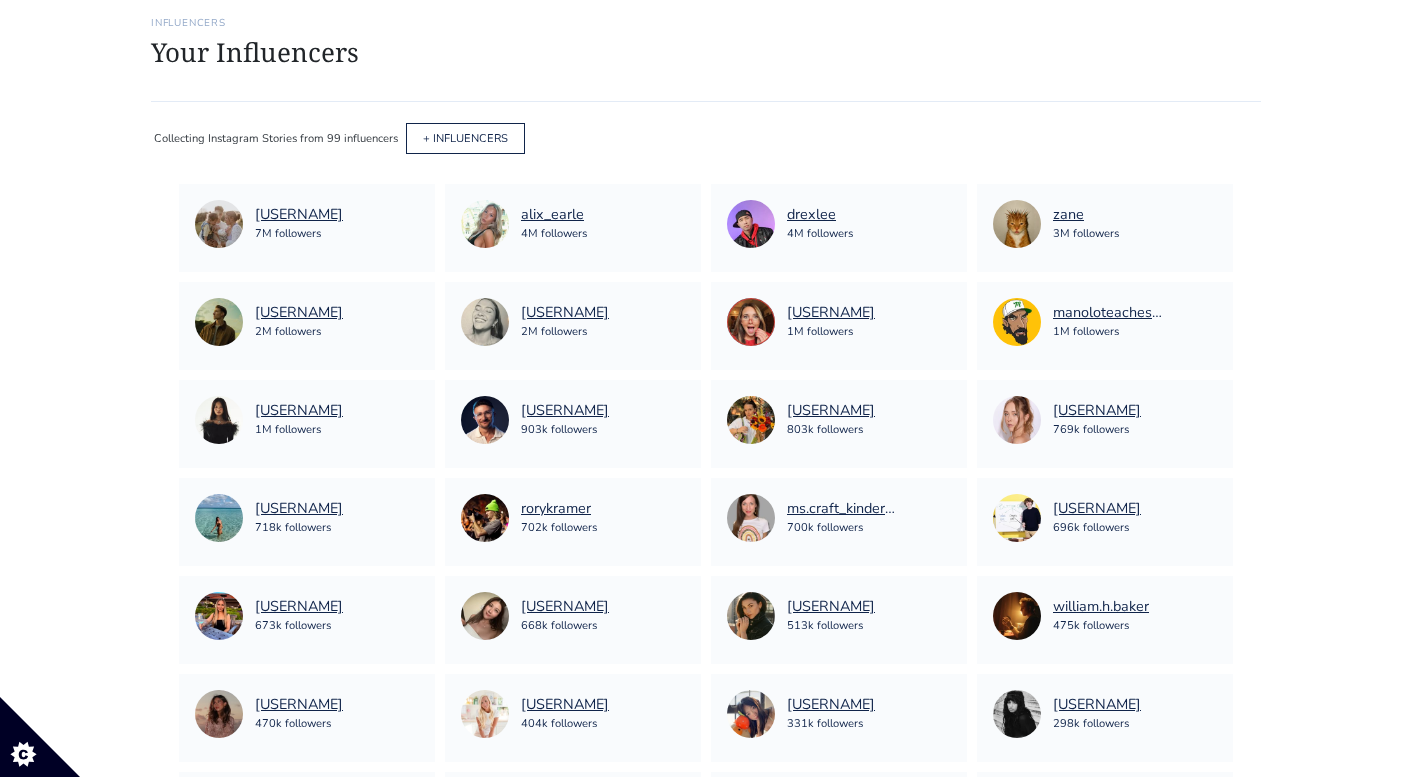 scroll, scrollTop: 0, scrollLeft: 0, axis: both 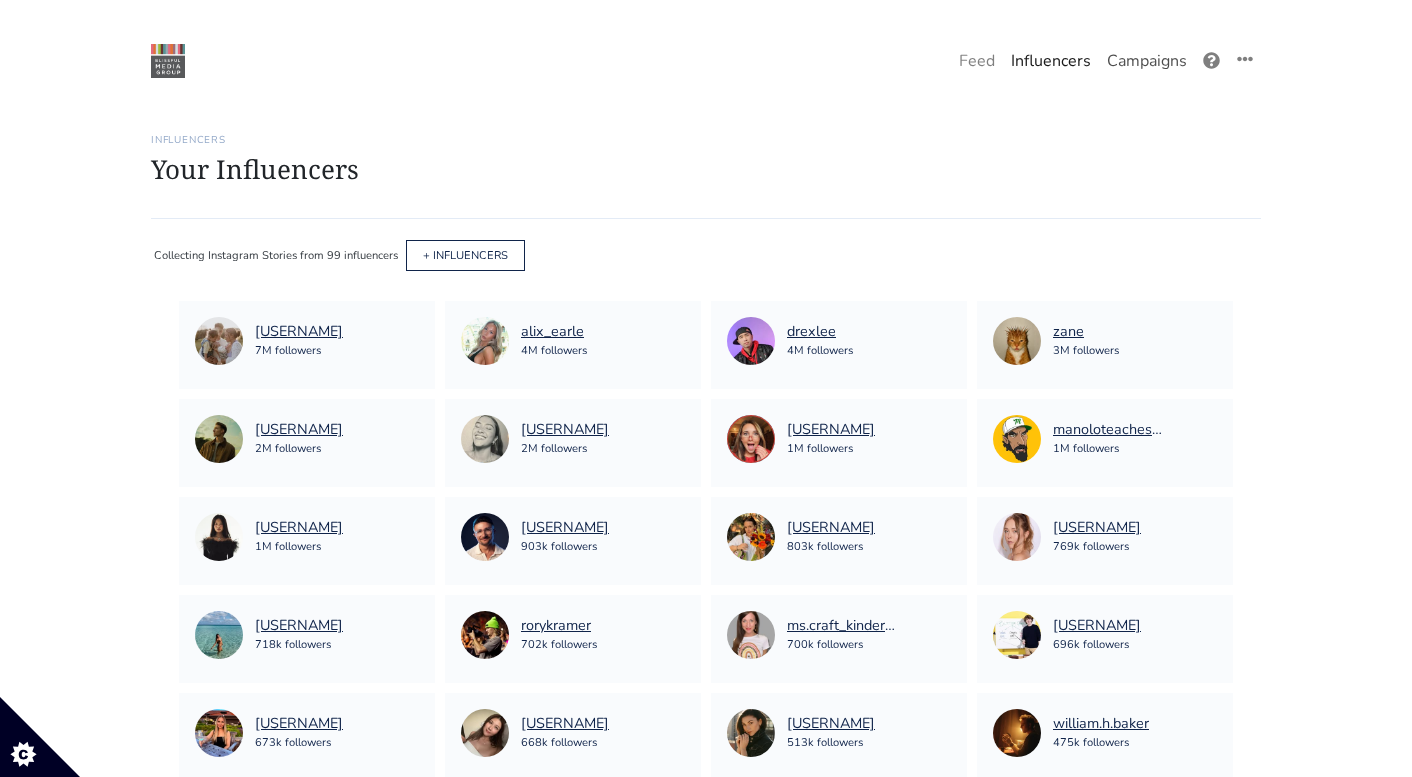 click on "Campaigns" at bounding box center [1147, 61] 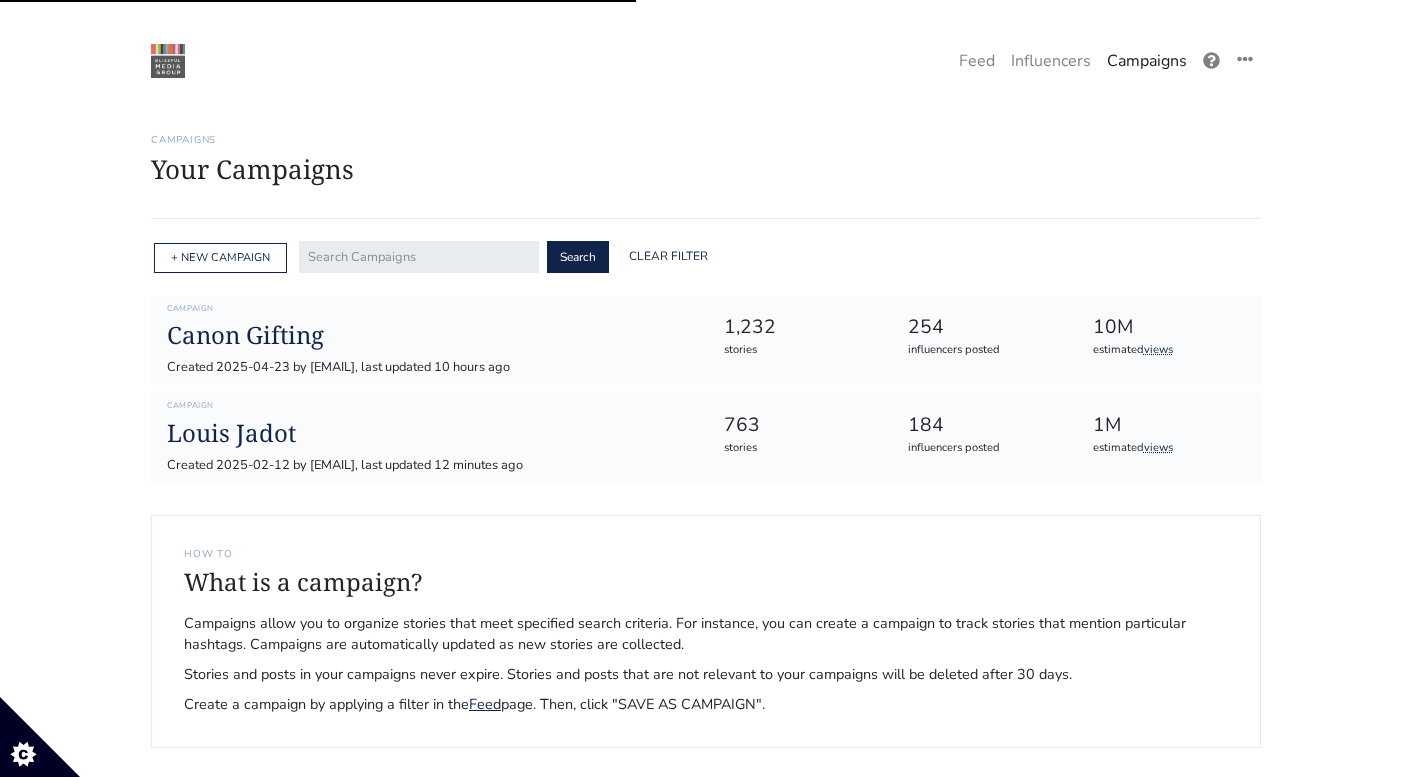 scroll, scrollTop: 0, scrollLeft: 0, axis: both 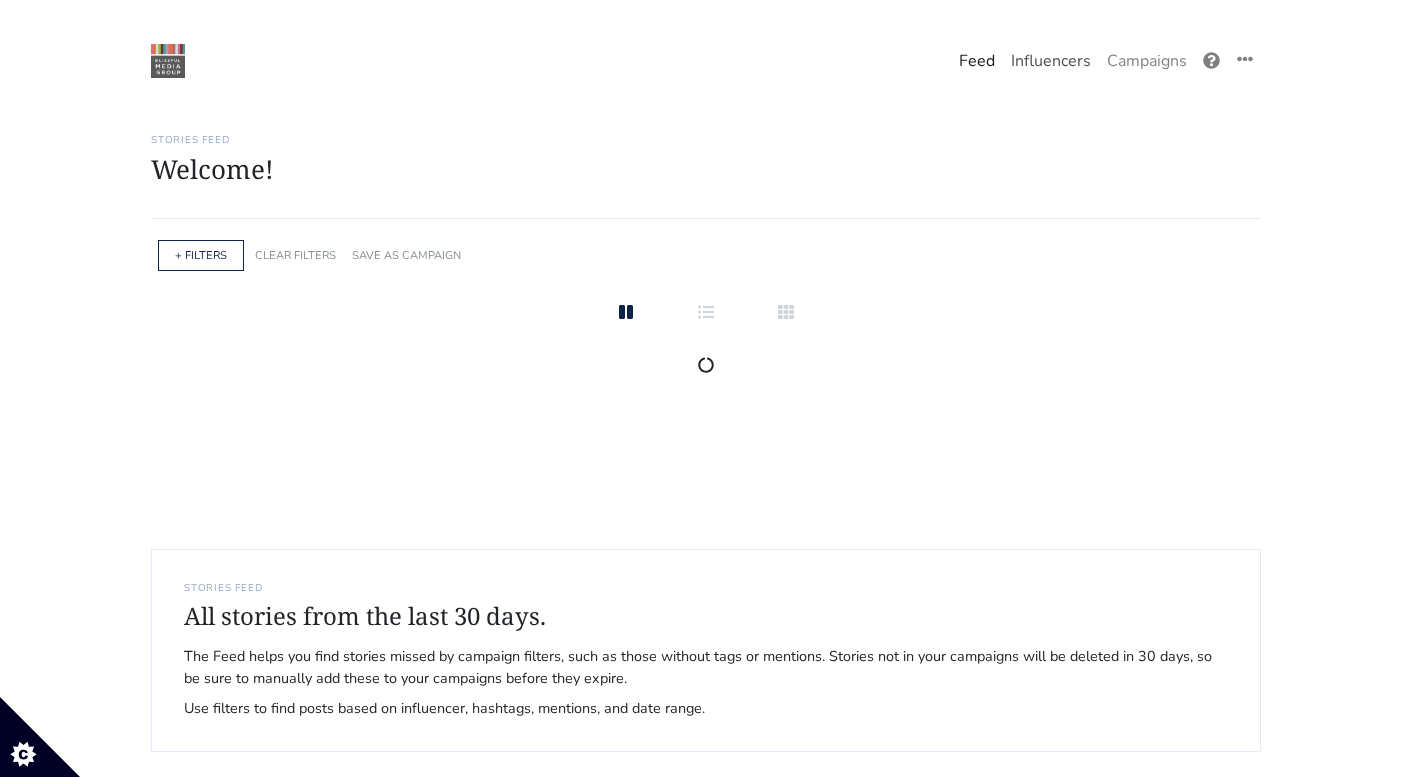 click on "Influencers" at bounding box center (1051, 61) 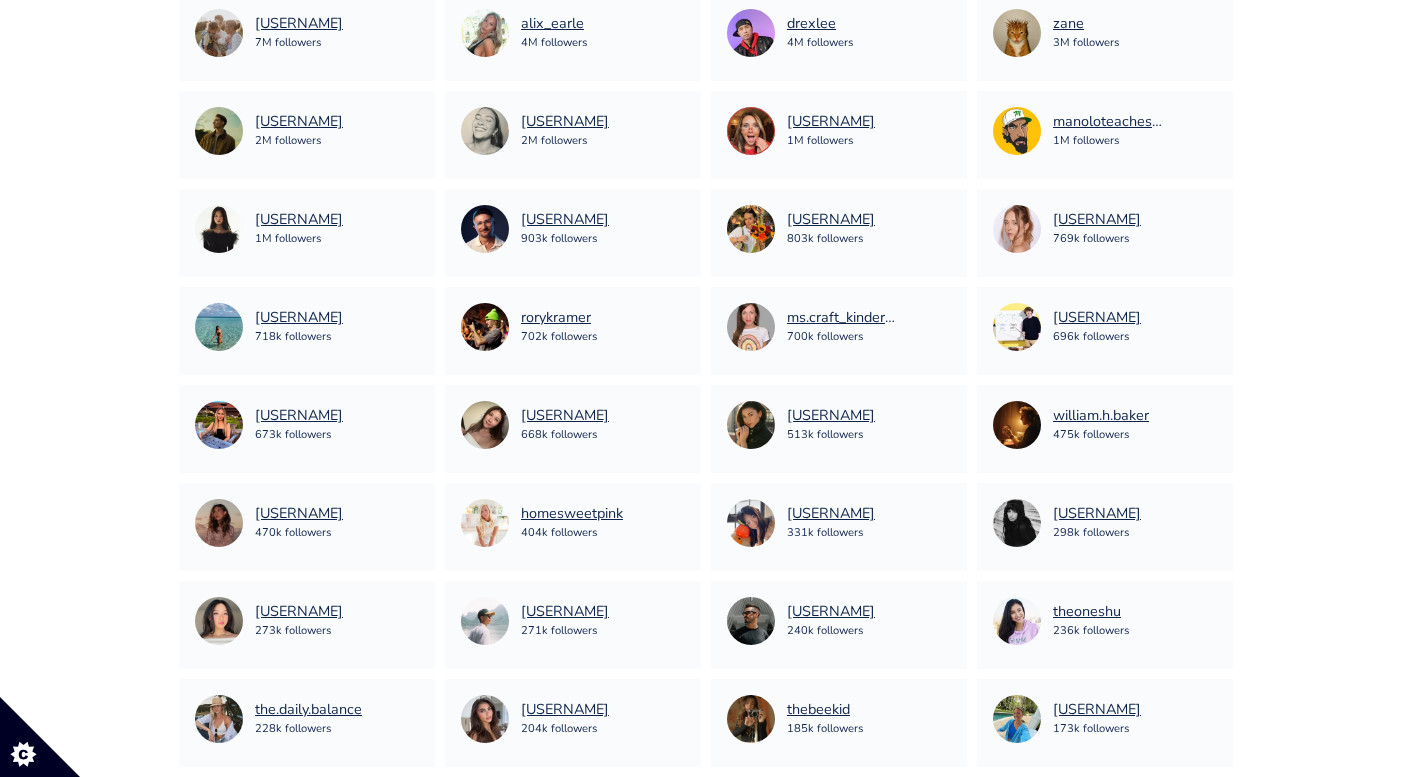 scroll, scrollTop: 0, scrollLeft: 0, axis: both 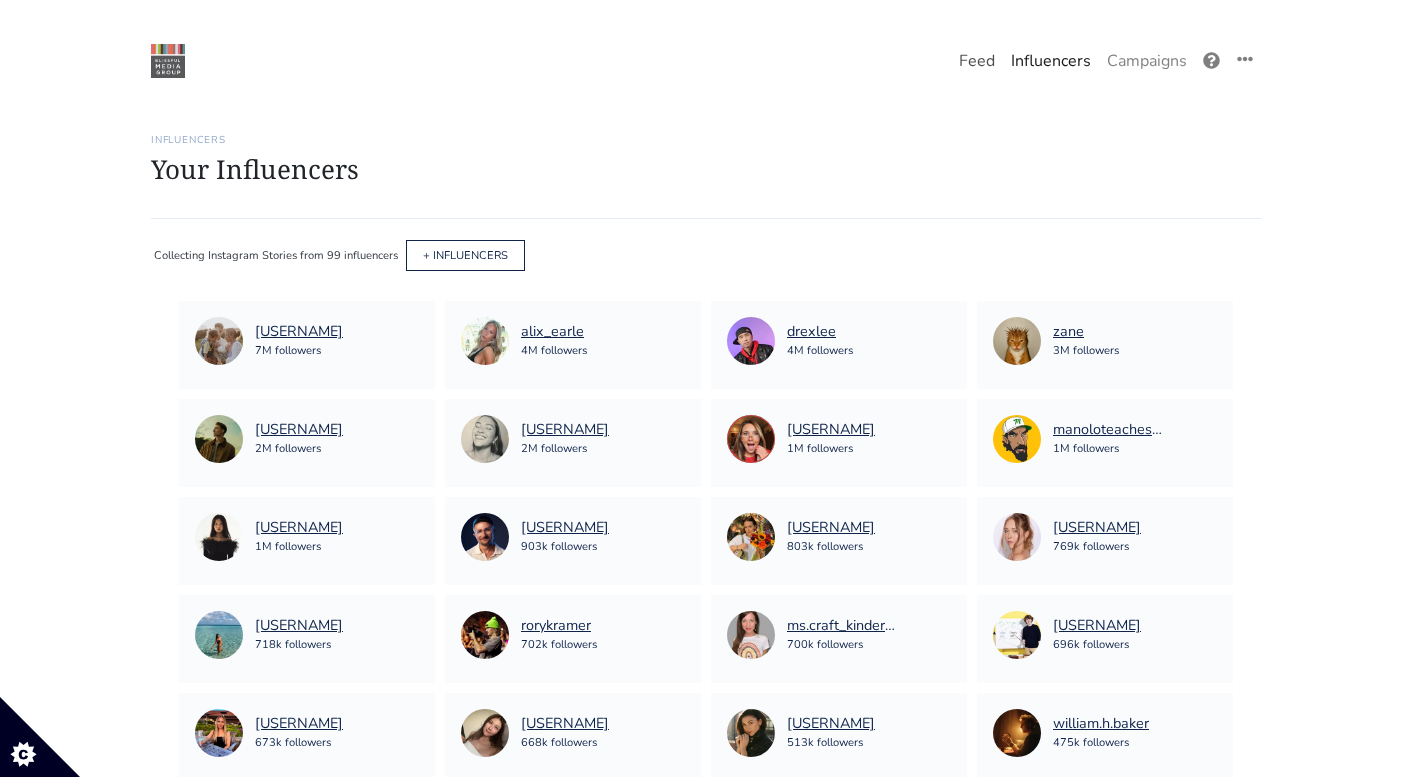 click on "Feed" at bounding box center [977, 61] 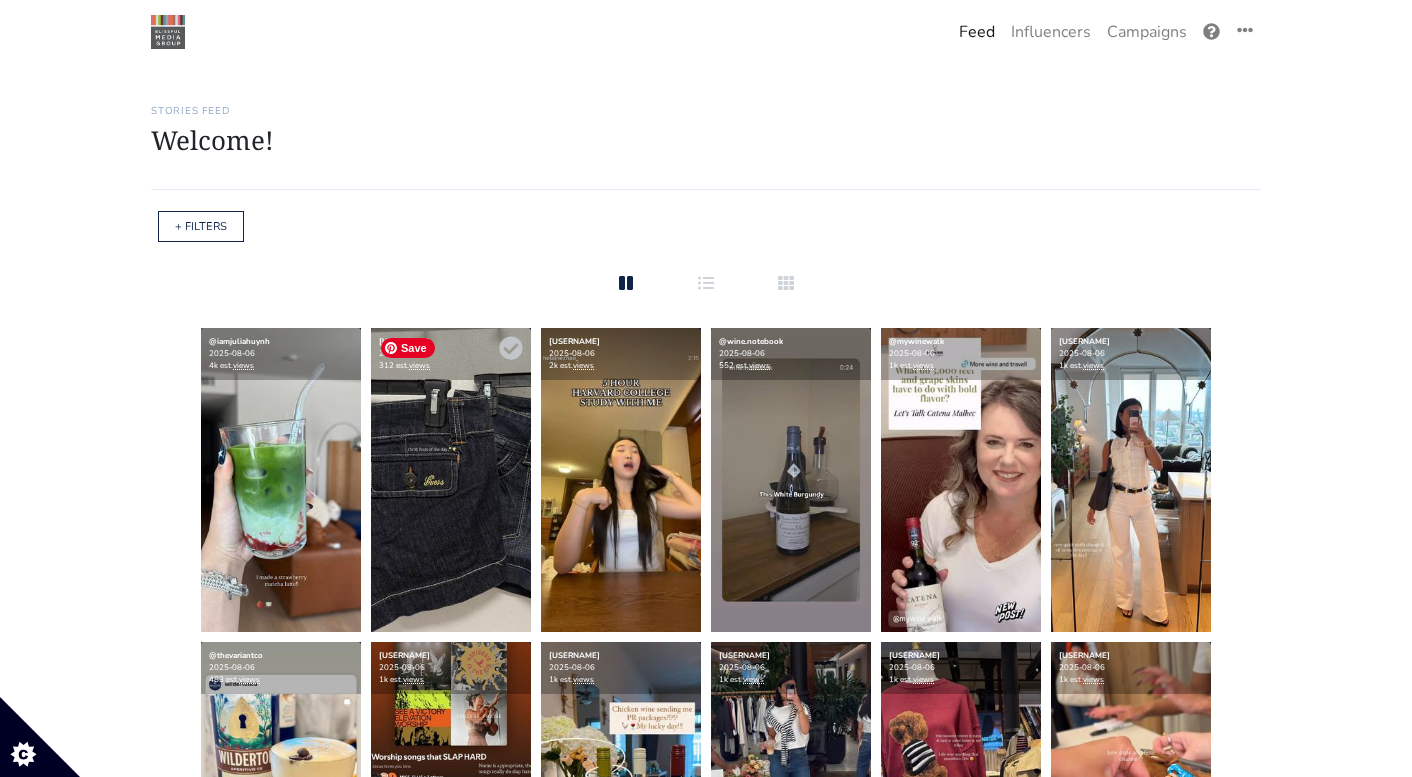 scroll, scrollTop: 0, scrollLeft: 0, axis: both 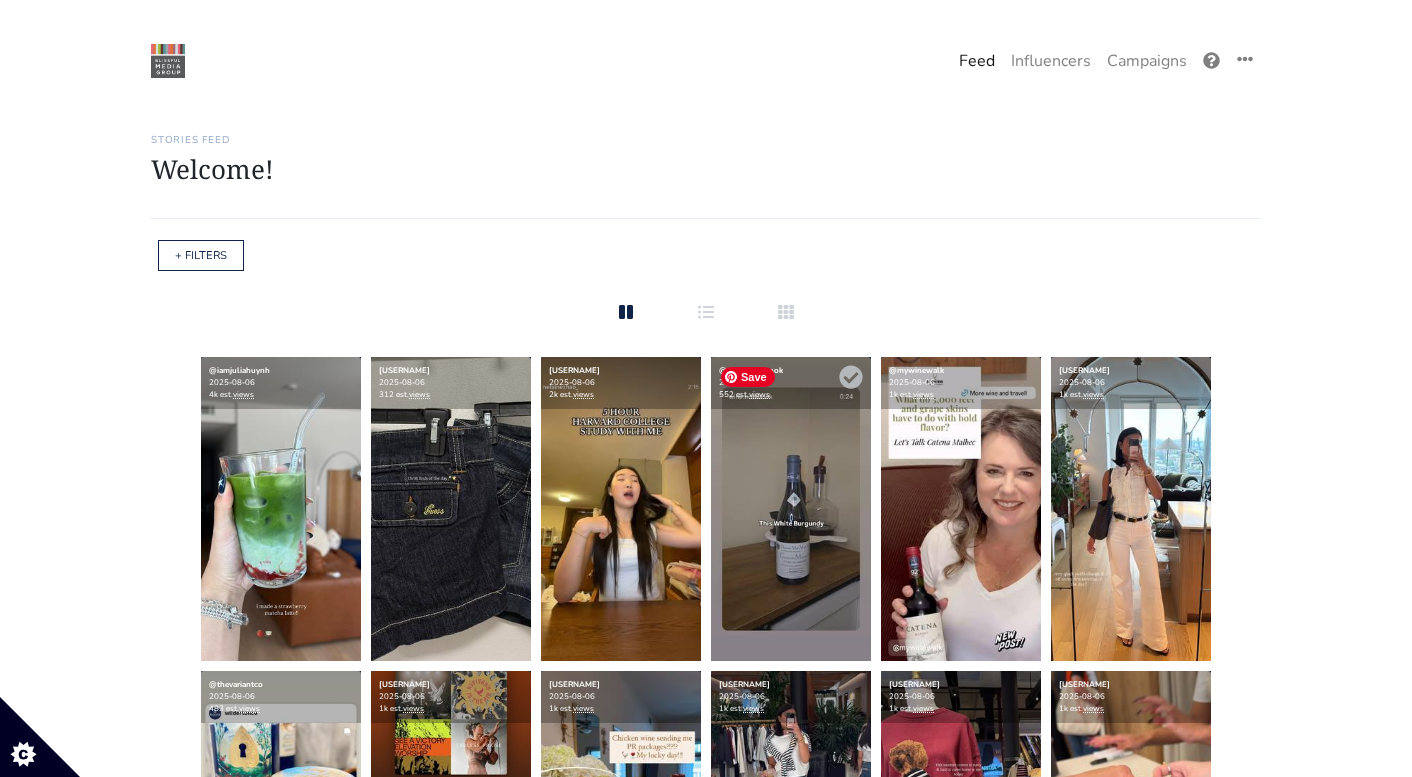 click at bounding box center (791, 509) 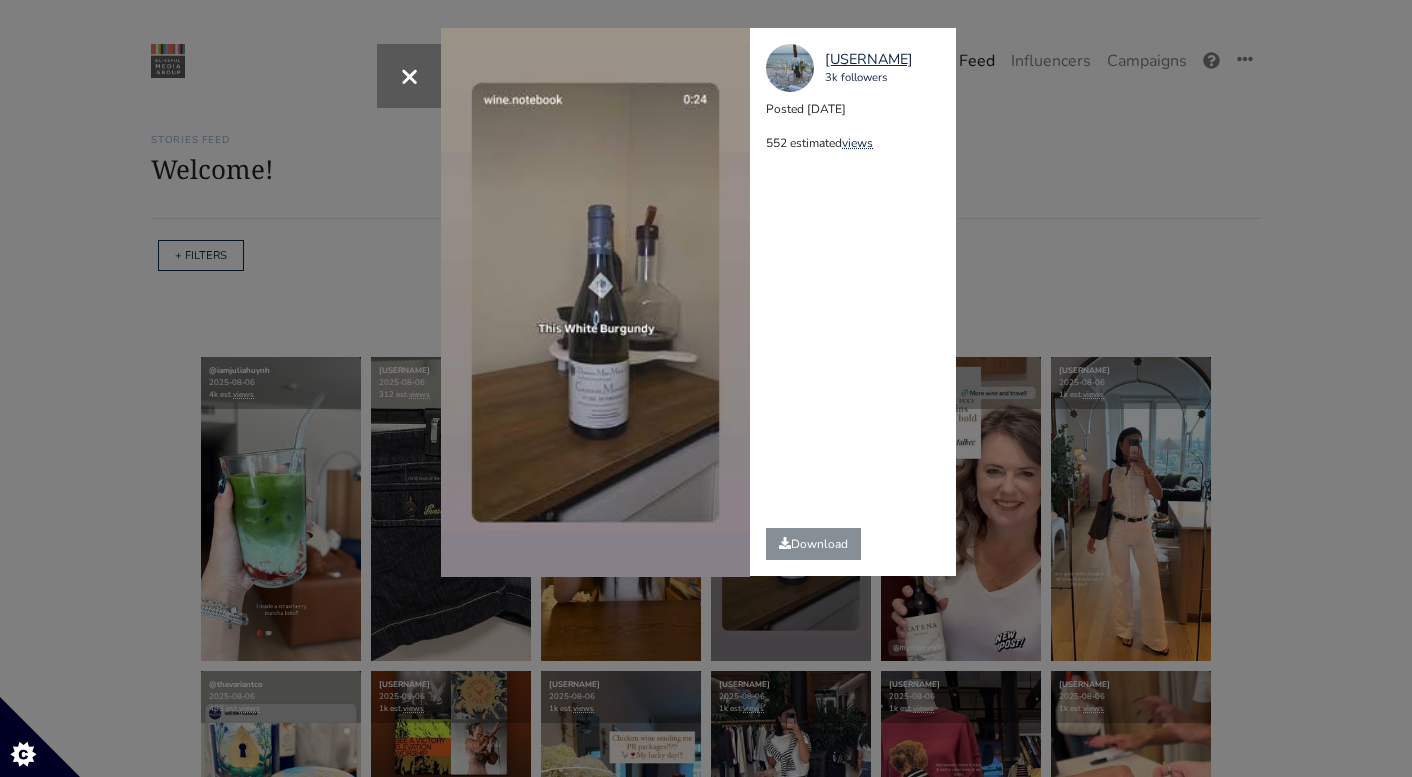 click on "Posted [DATE]
[NUMBER]
estimated
views" at bounding box center [706, 388] 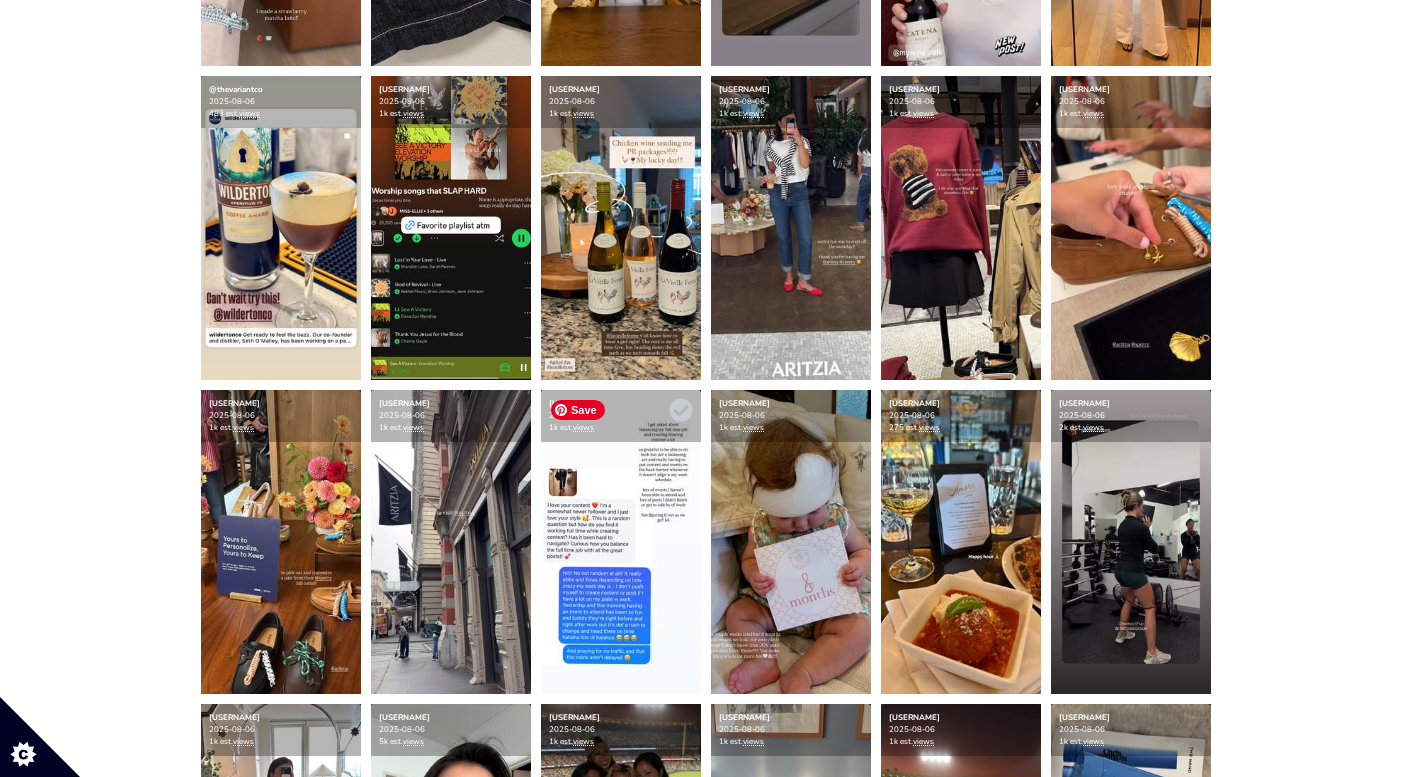 scroll, scrollTop: 0, scrollLeft: 0, axis: both 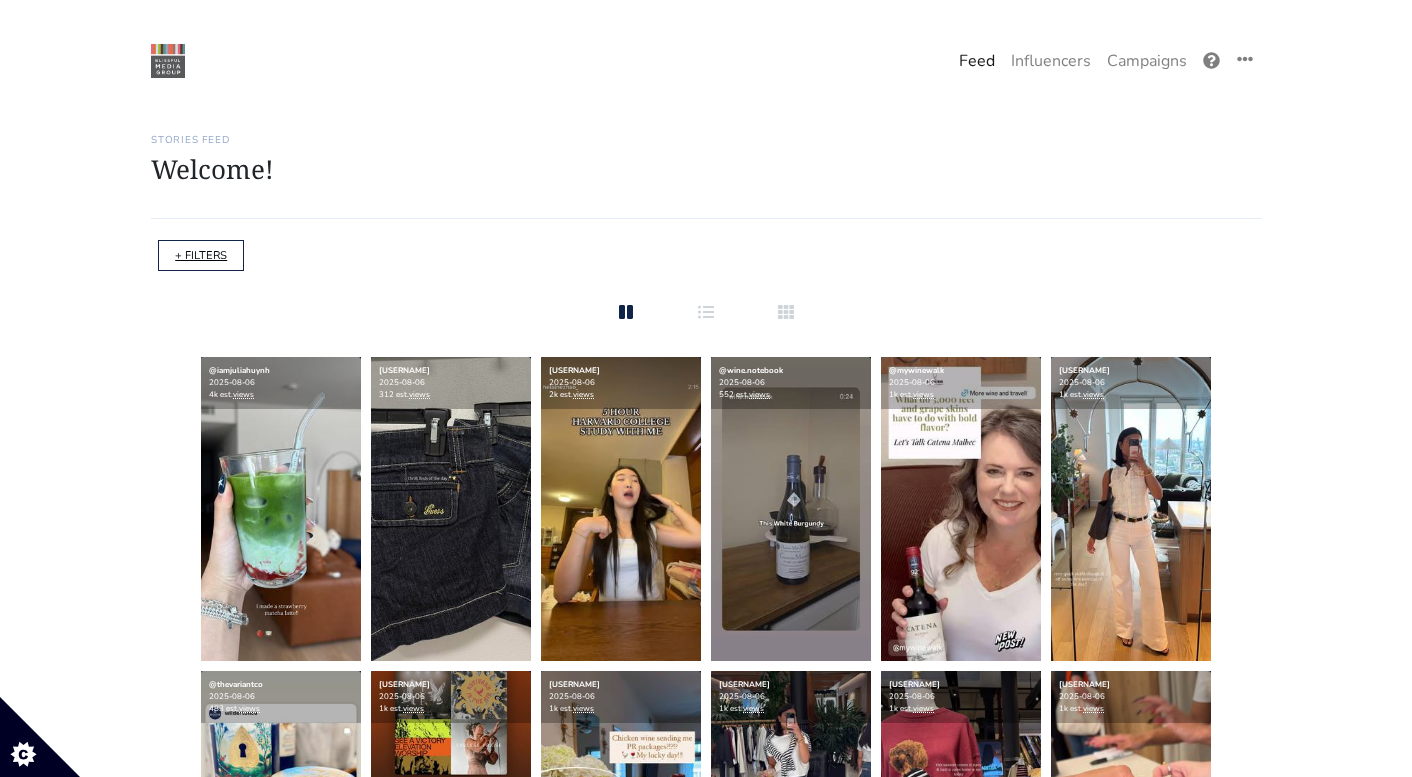 click on "+ FILTERS" at bounding box center (201, 255) 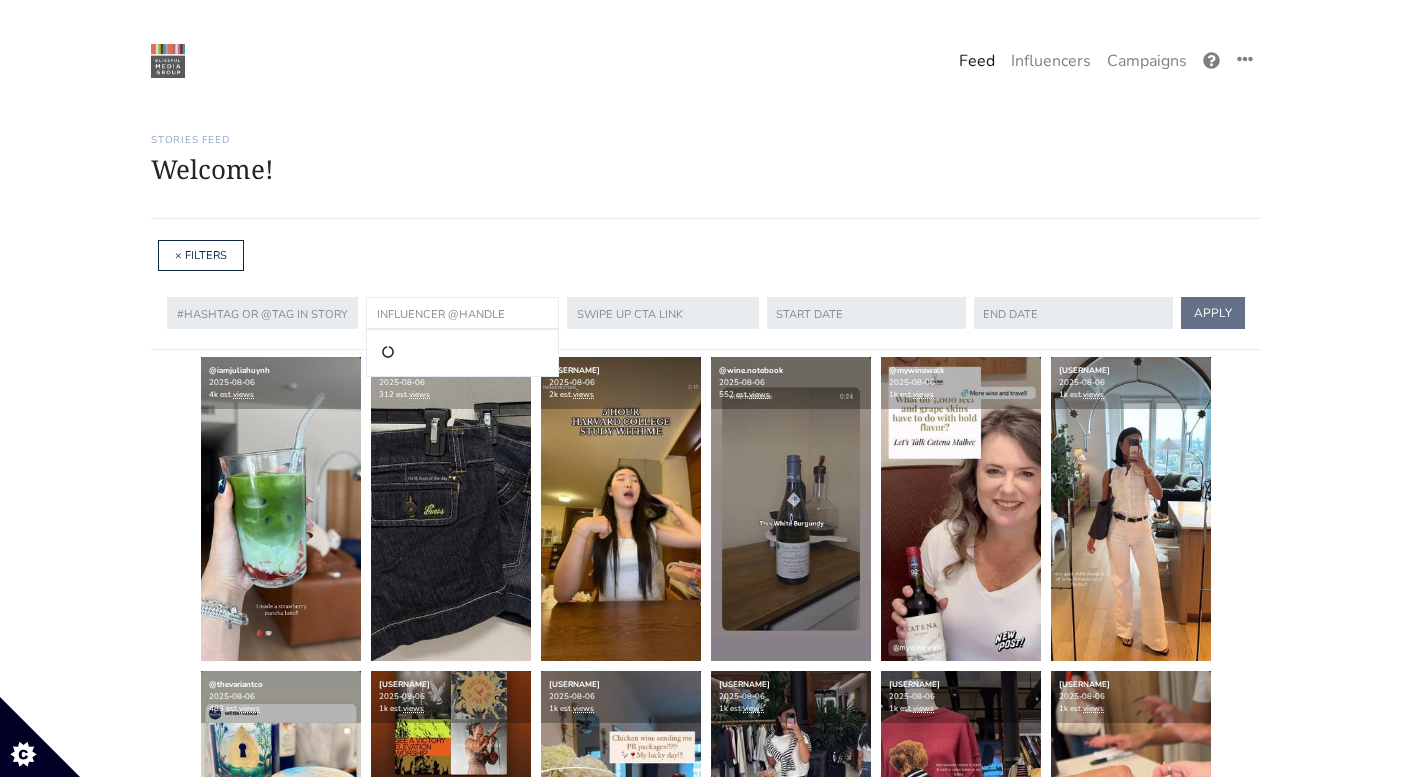 click at bounding box center (462, 313) 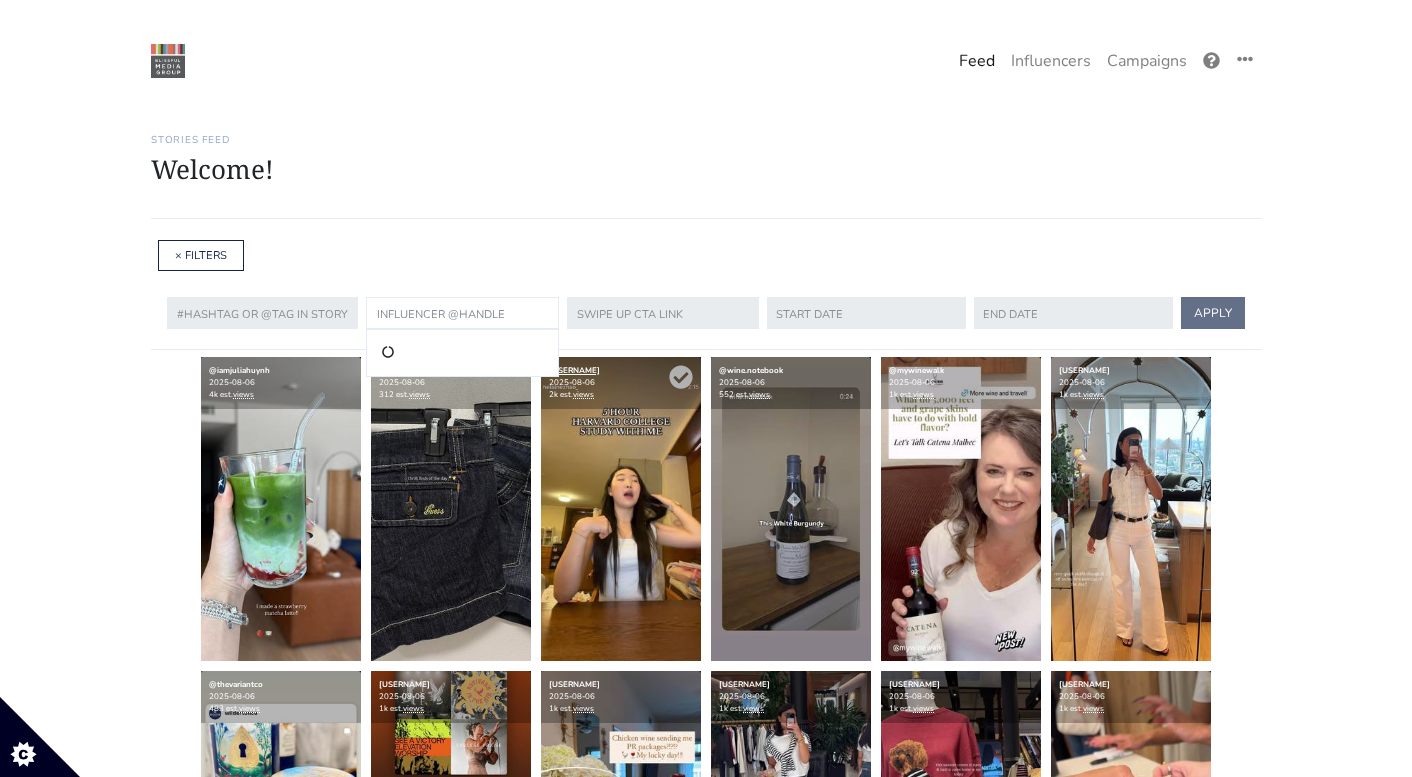 paste on "torey_mchale" 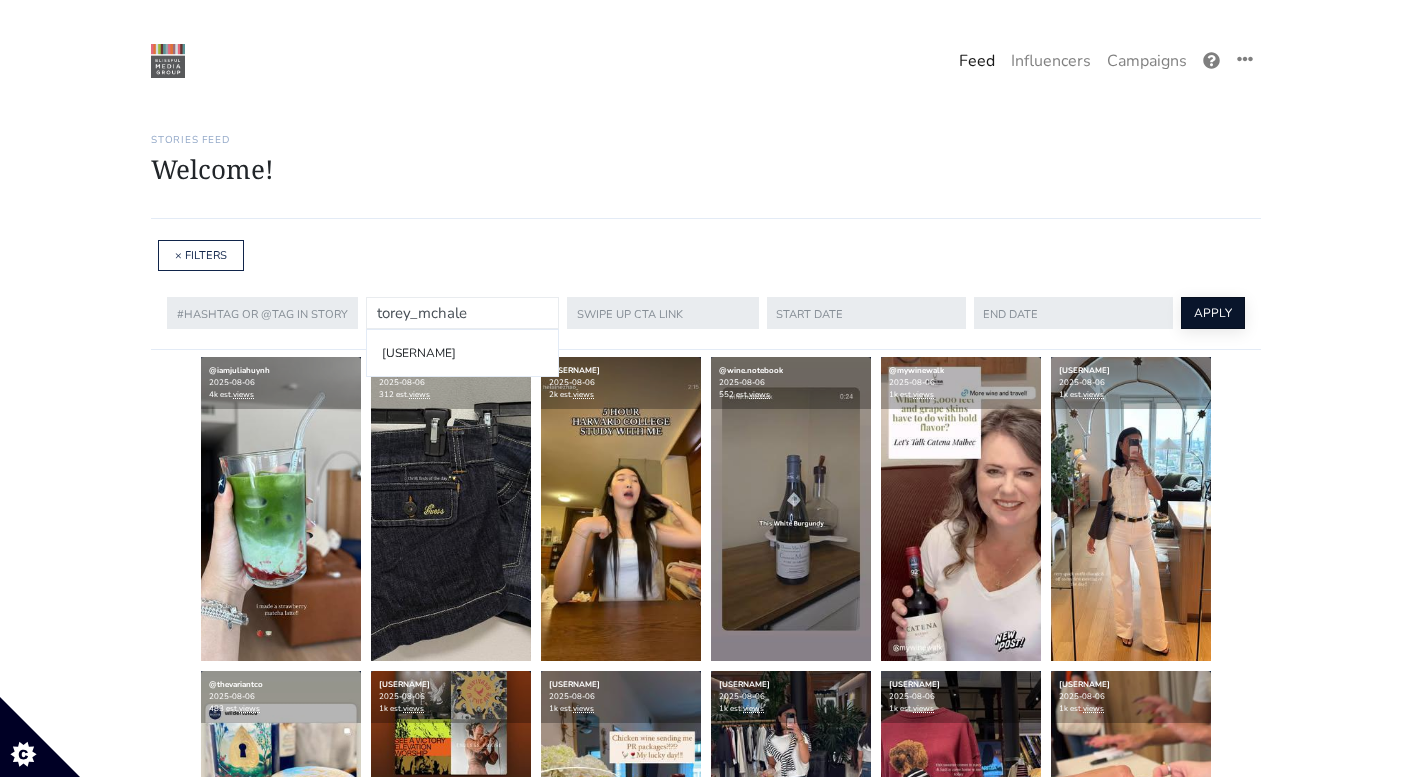 type on "torey_mchale" 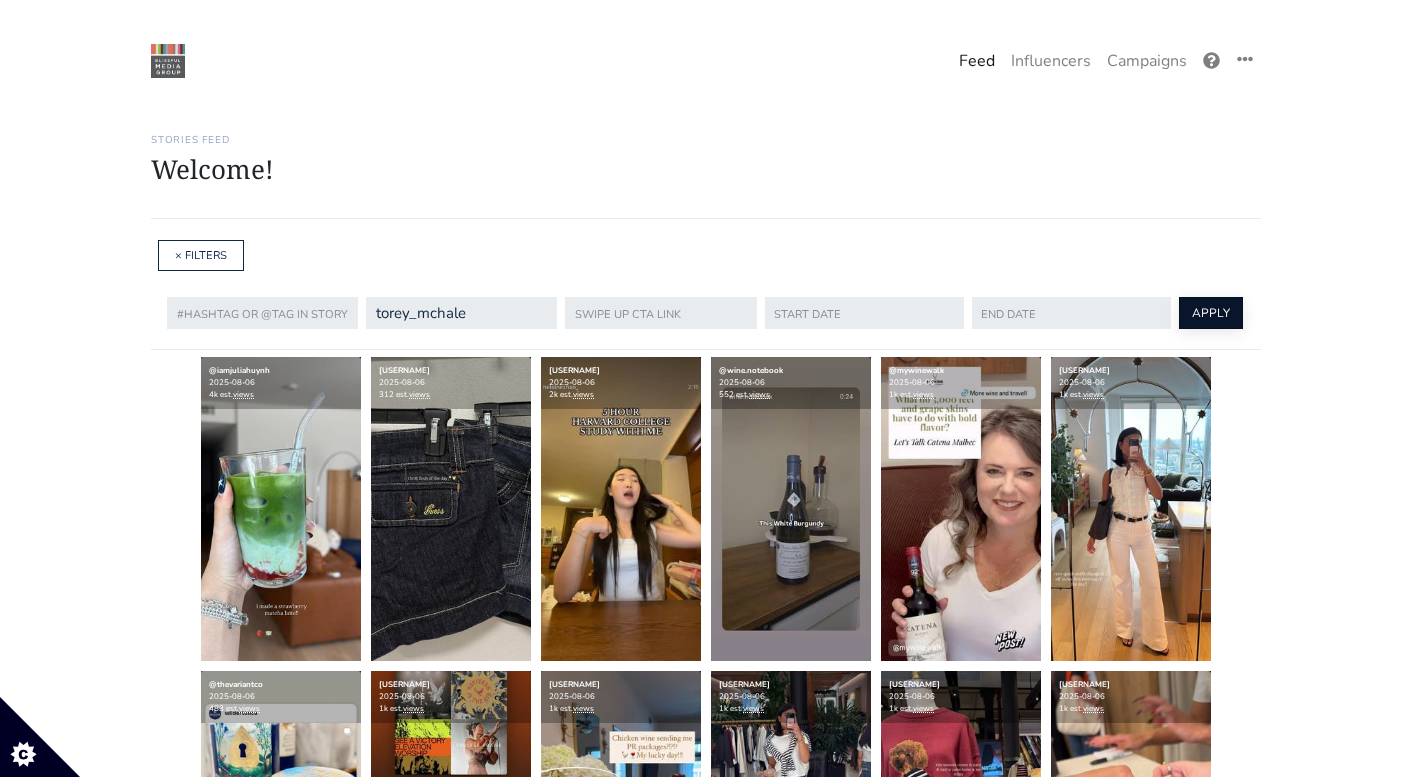 click on "APPLY" at bounding box center (1211, 313) 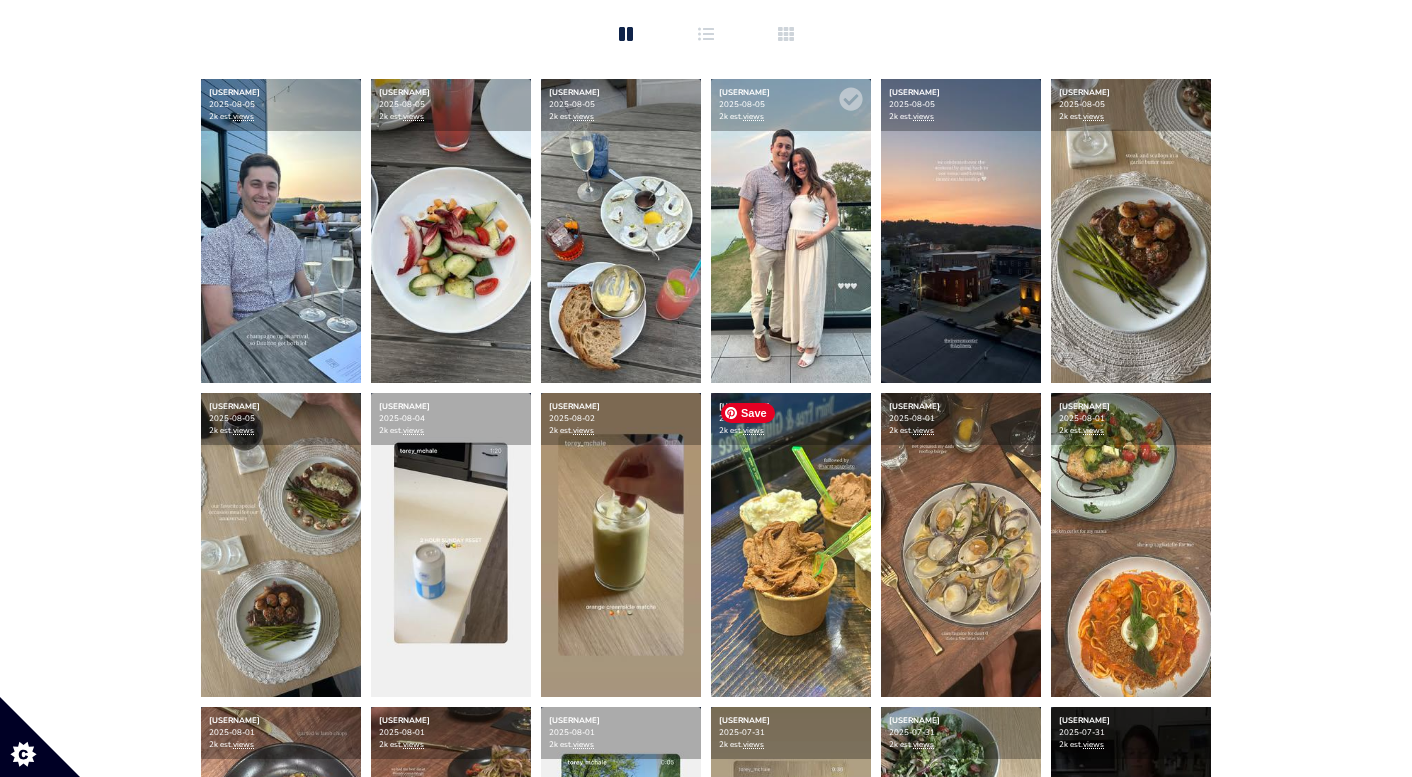 scroll, scrollTop: 265, scrollLeft: 0, axis: vertical 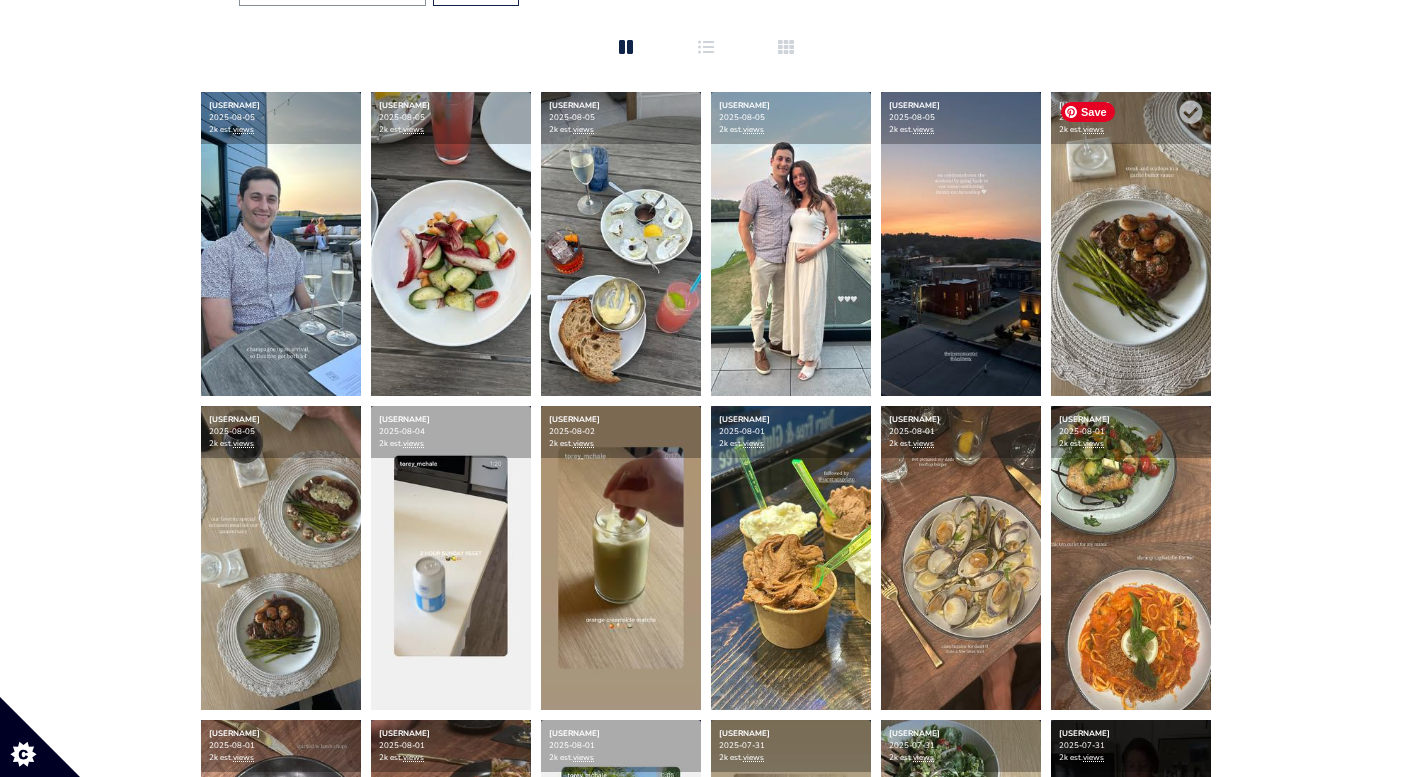 click at bounding box center (1131, 244) 